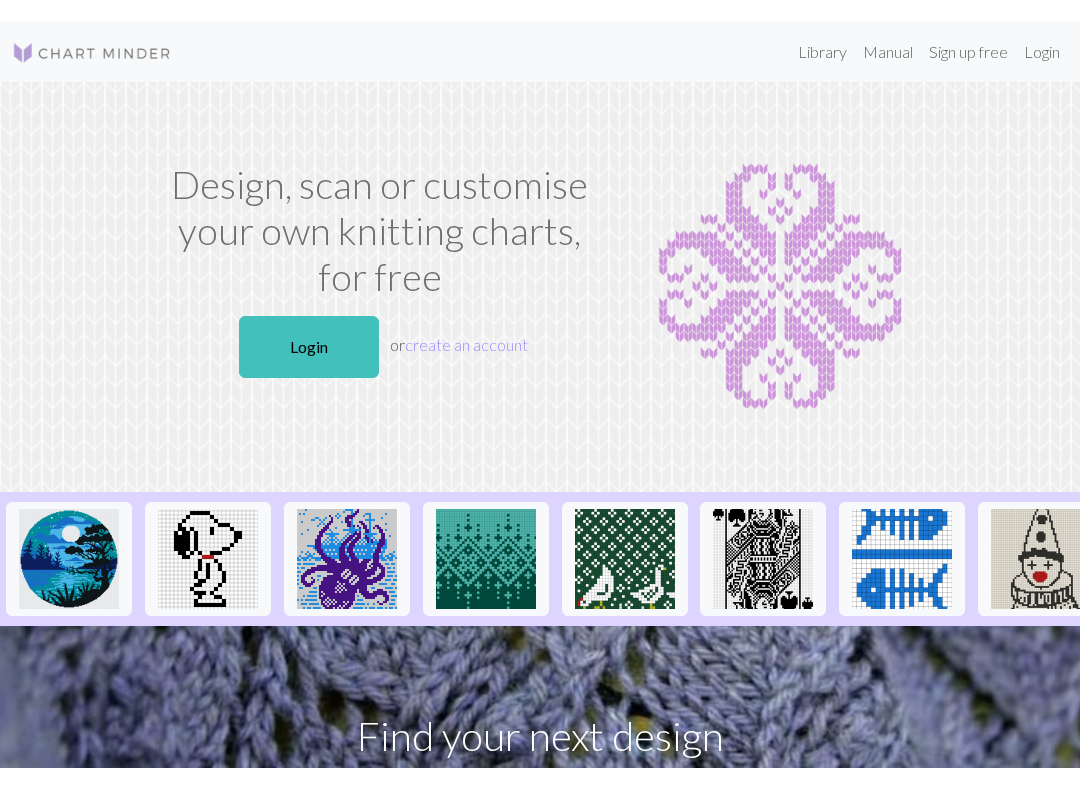 scroll, scrollTop: 0, scrollLeft: 0, axis: both 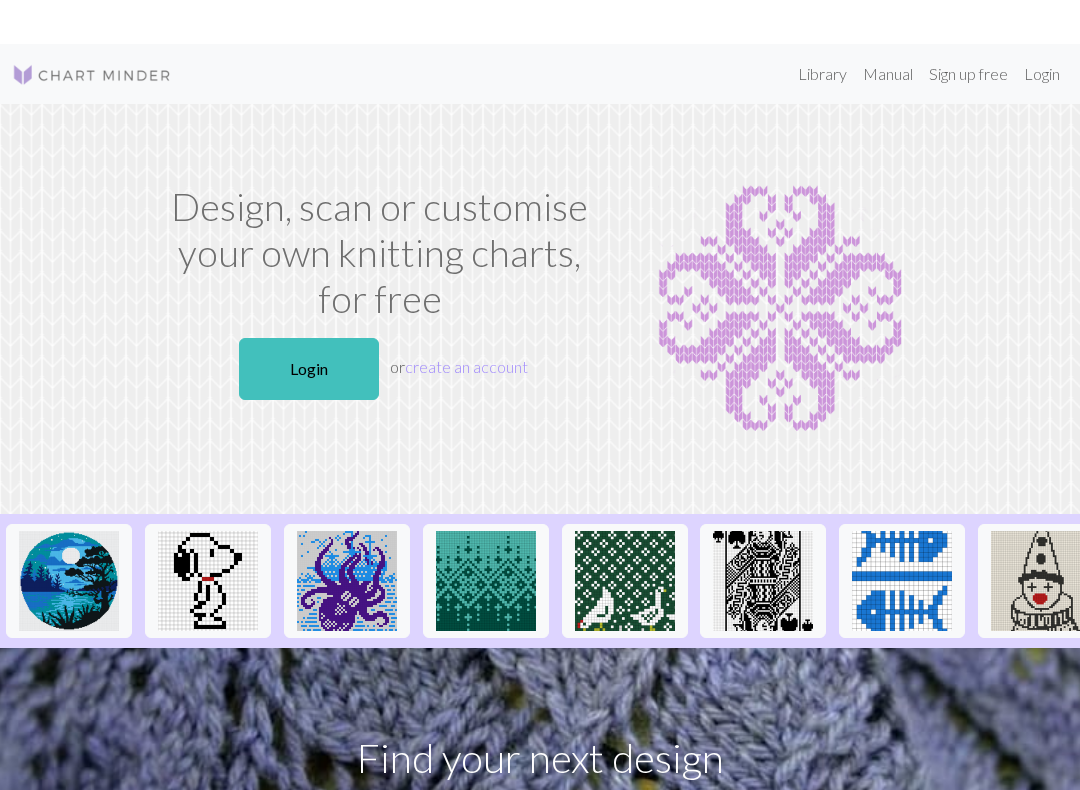 click on "Login" at bounding box center [309, 325] 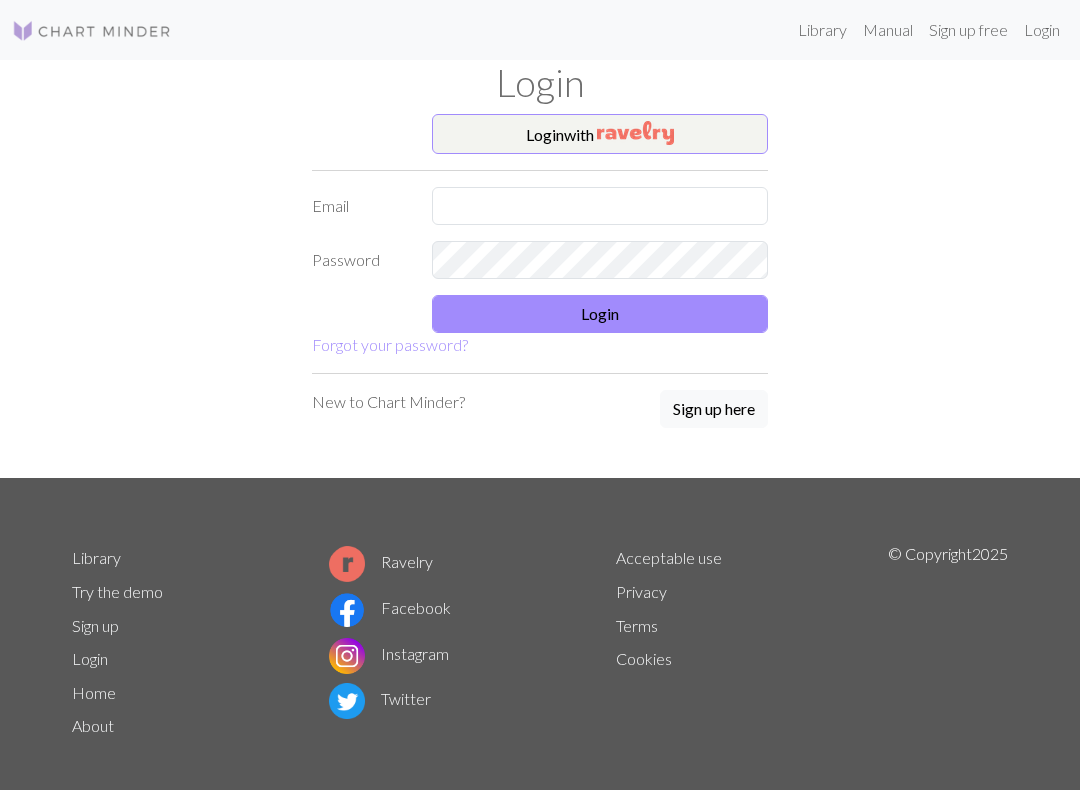 click on "Login  with" at bounding box center (600, 134) 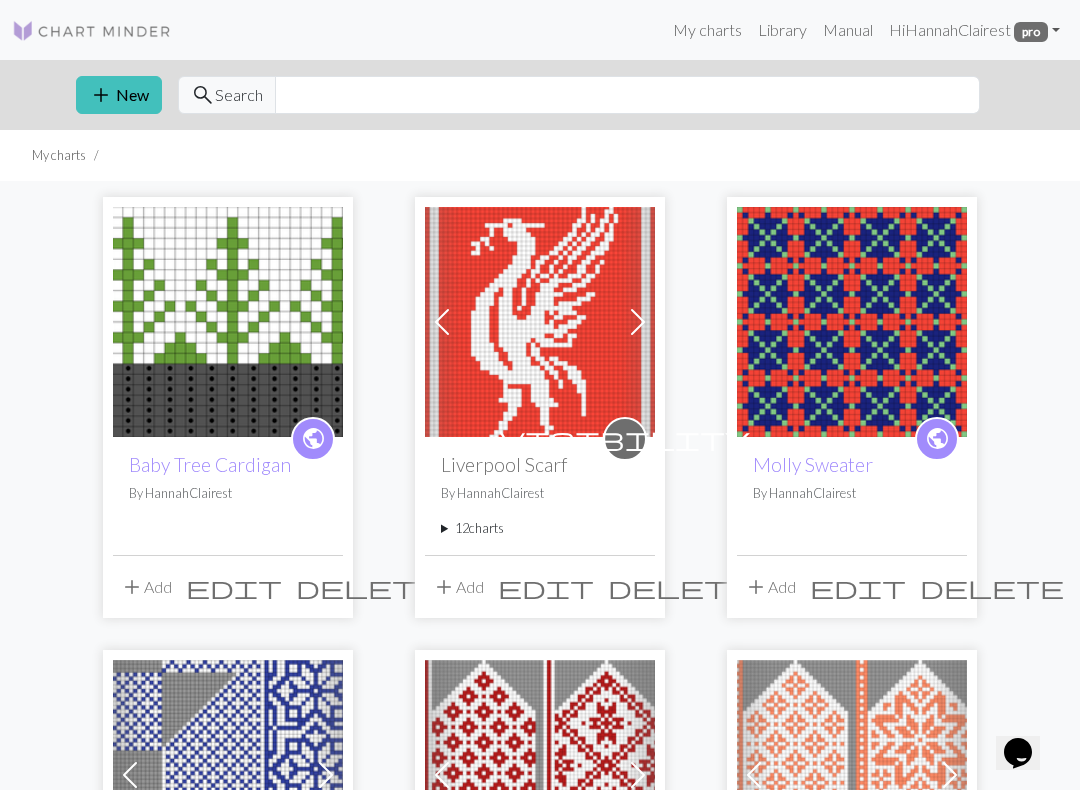 click on "12  charts" at bounding box center [540, 528] 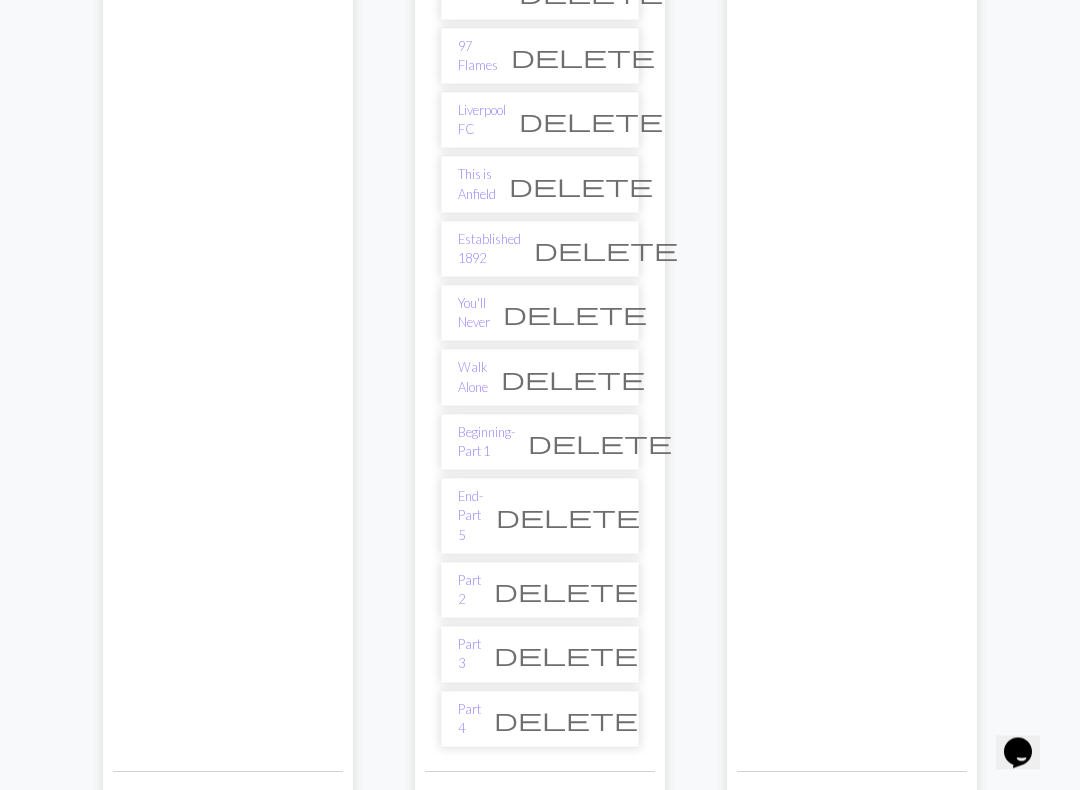 click on "Part 2" at bounding box center (469, 591) 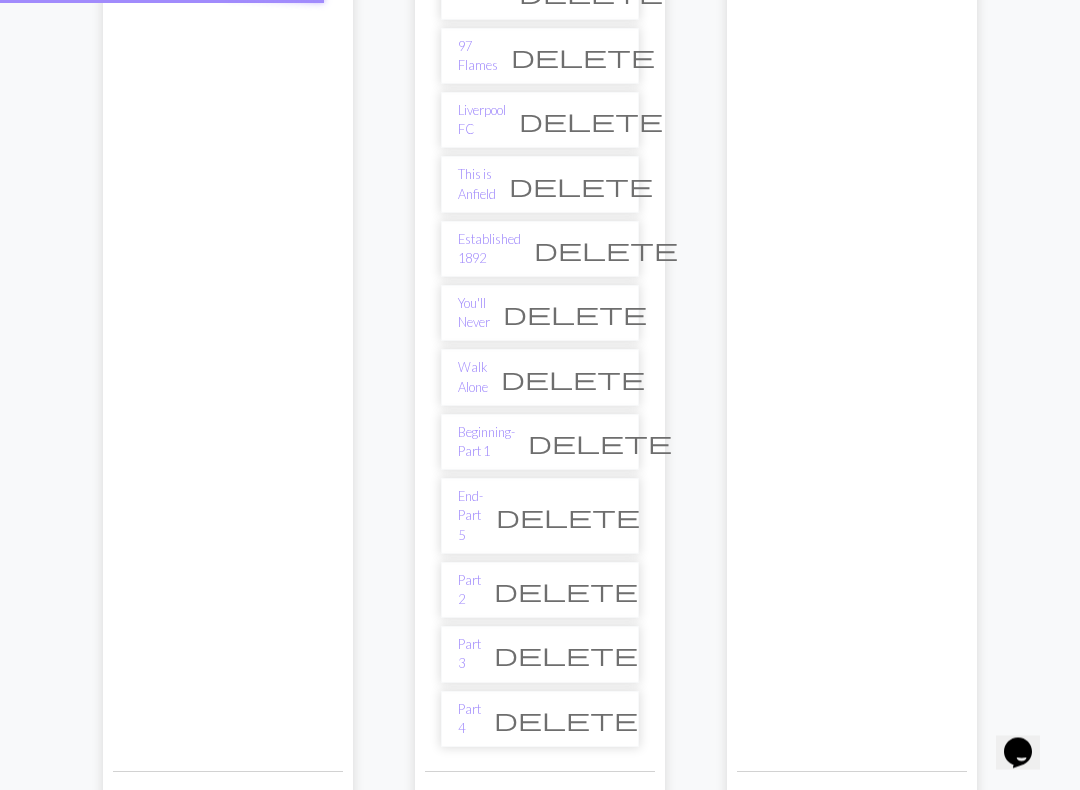 scroll, scrollTop: 583, scrollLeft: 0, axis: vertical 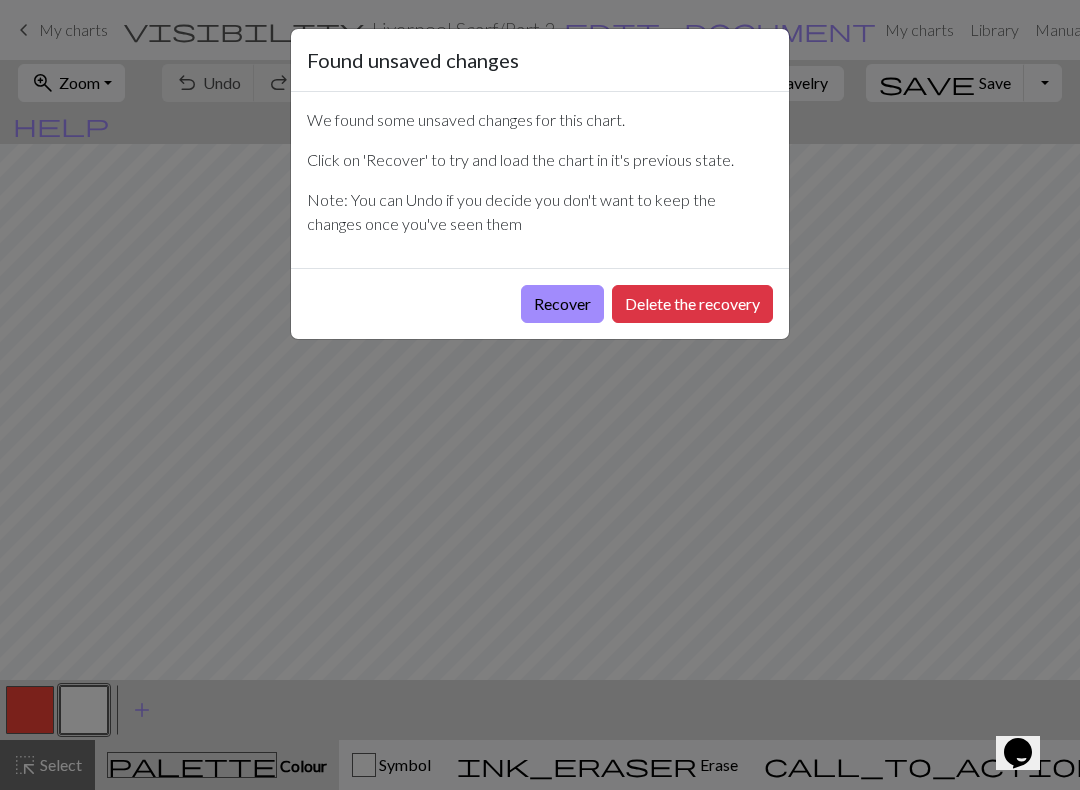 click on "Delete the recovery" at bounding box center (692, 304) 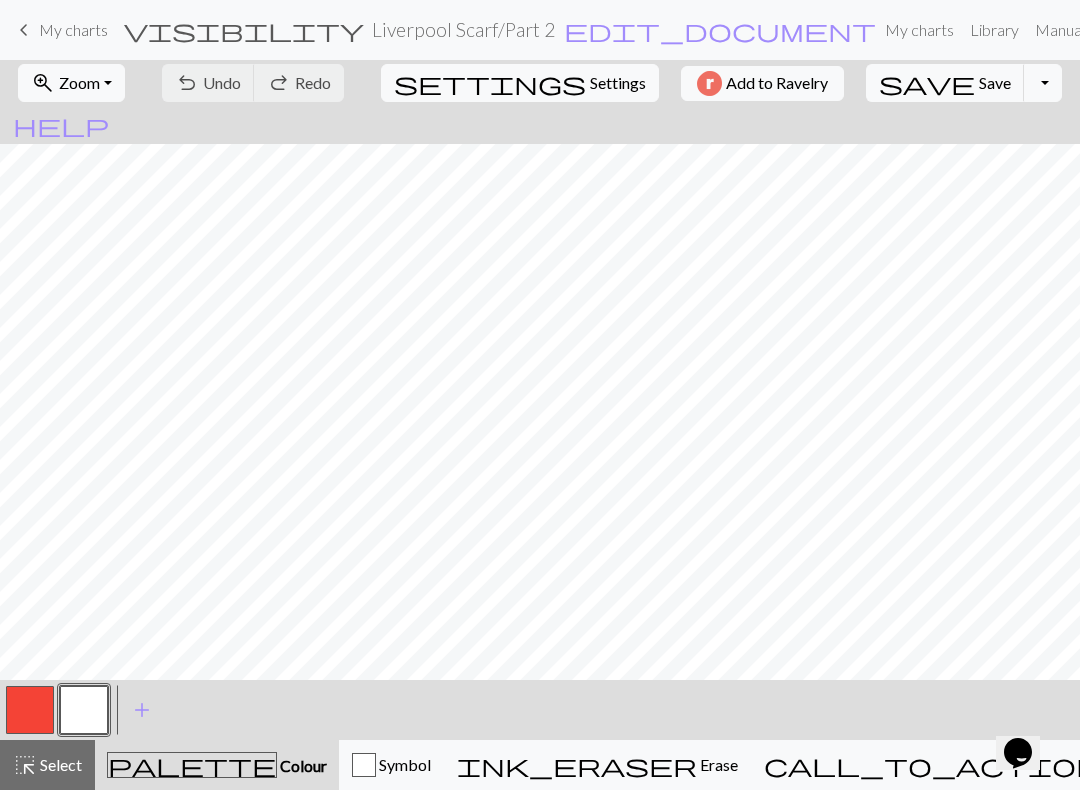 click on "Symbol" at bounding box center (403, 764) 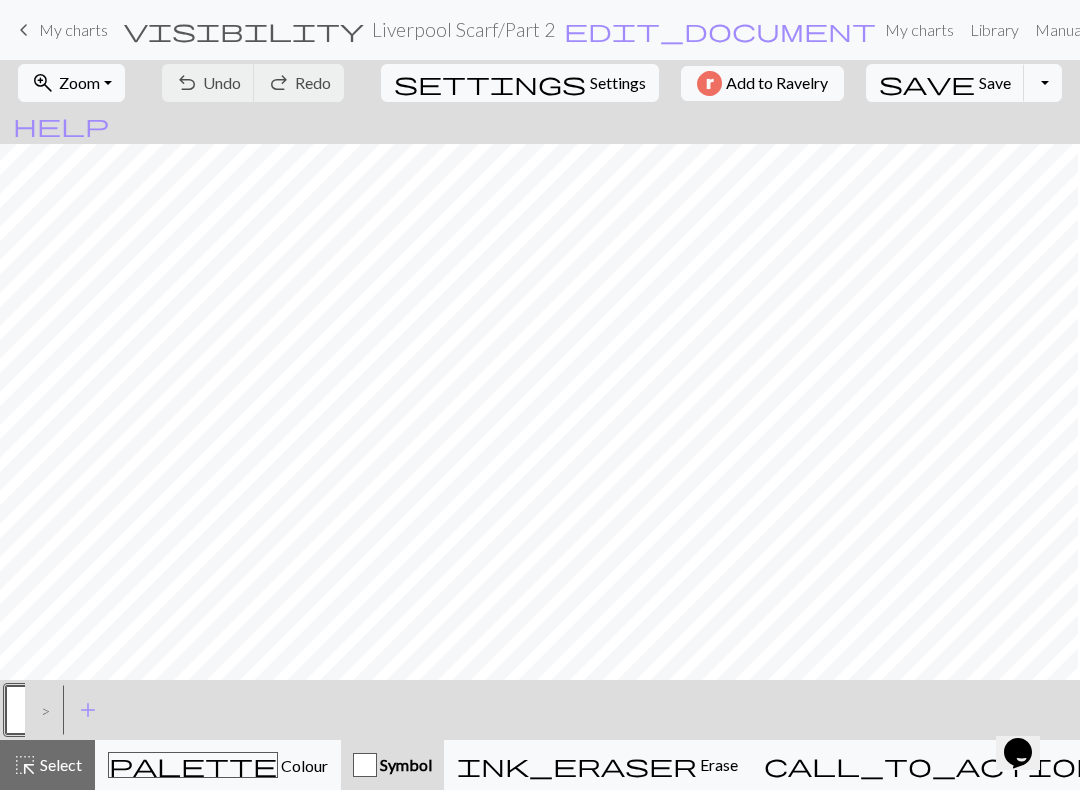 scroll, scrollTop: 307, scrollLeft: 314, axis: both 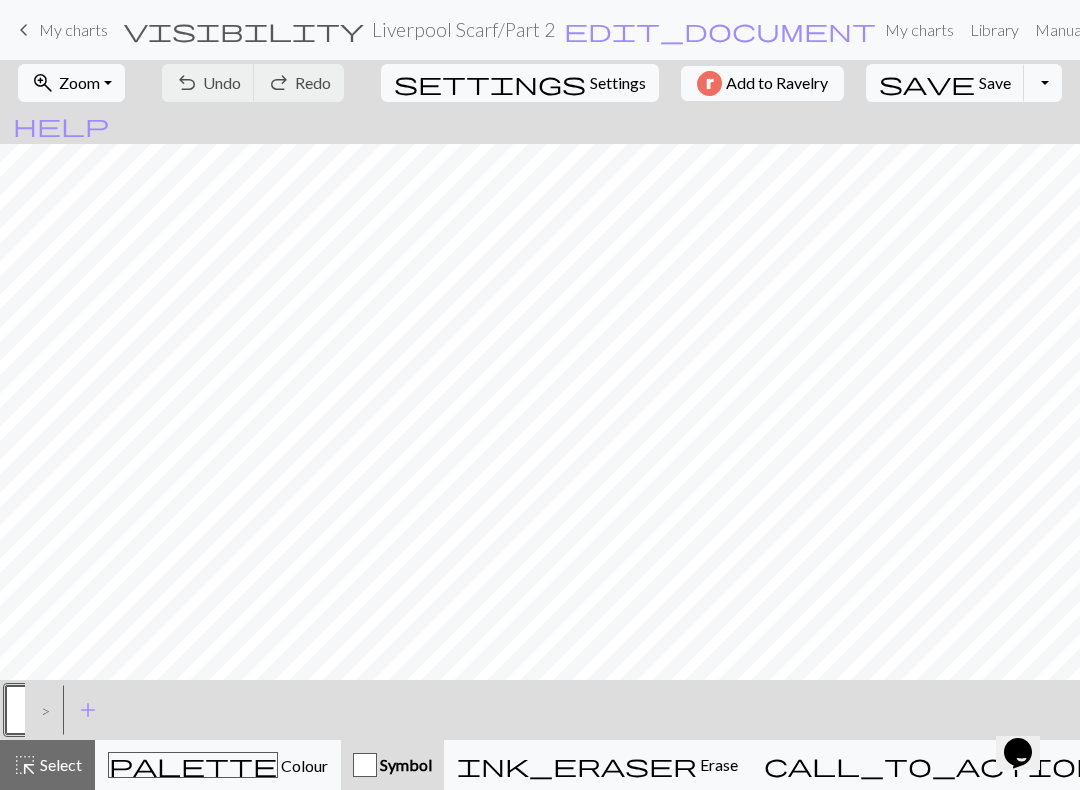 click on "zoom_in Zoom Zoom" at bounding box center (71, 83) 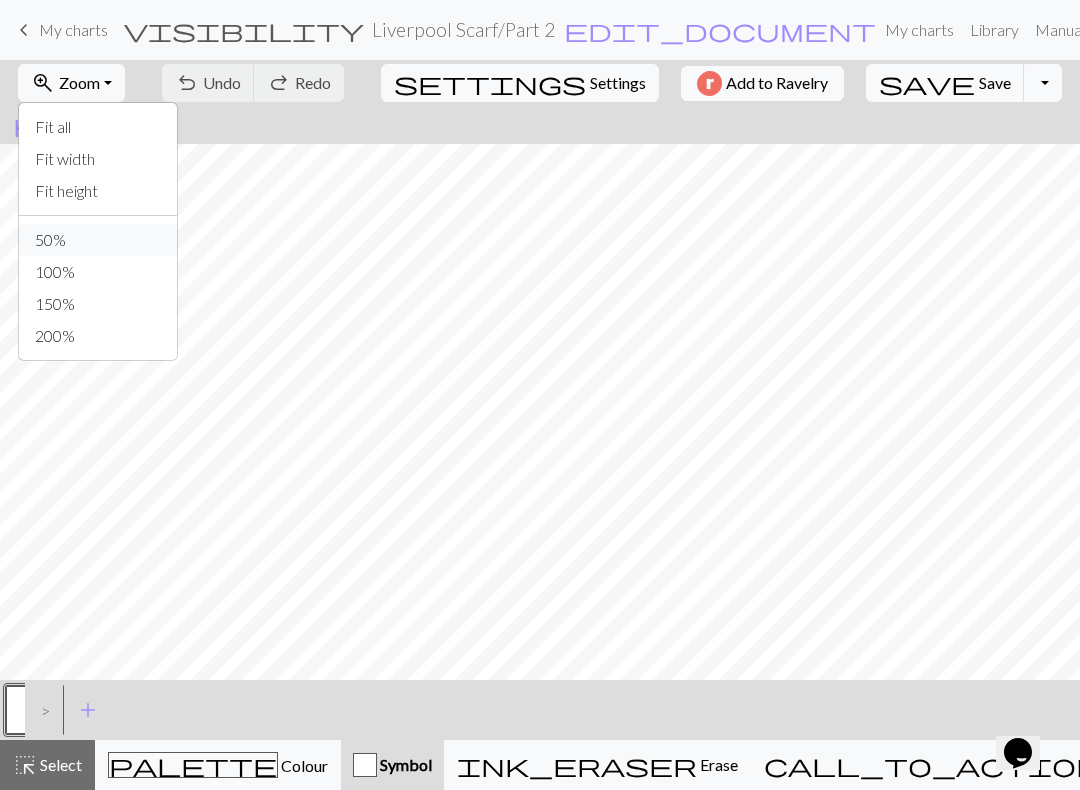 click on "50%" at bounding box center (98, 240) 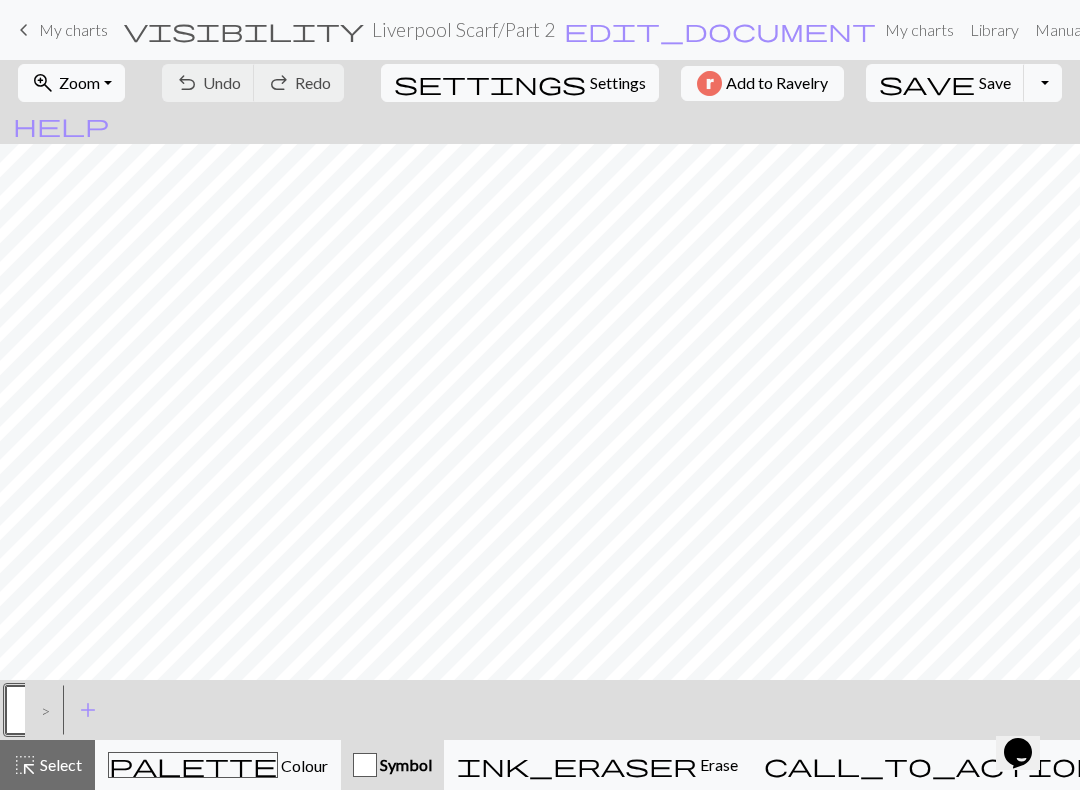 scroll, scrollTop: 96, scrollLeft: 170, axis: both 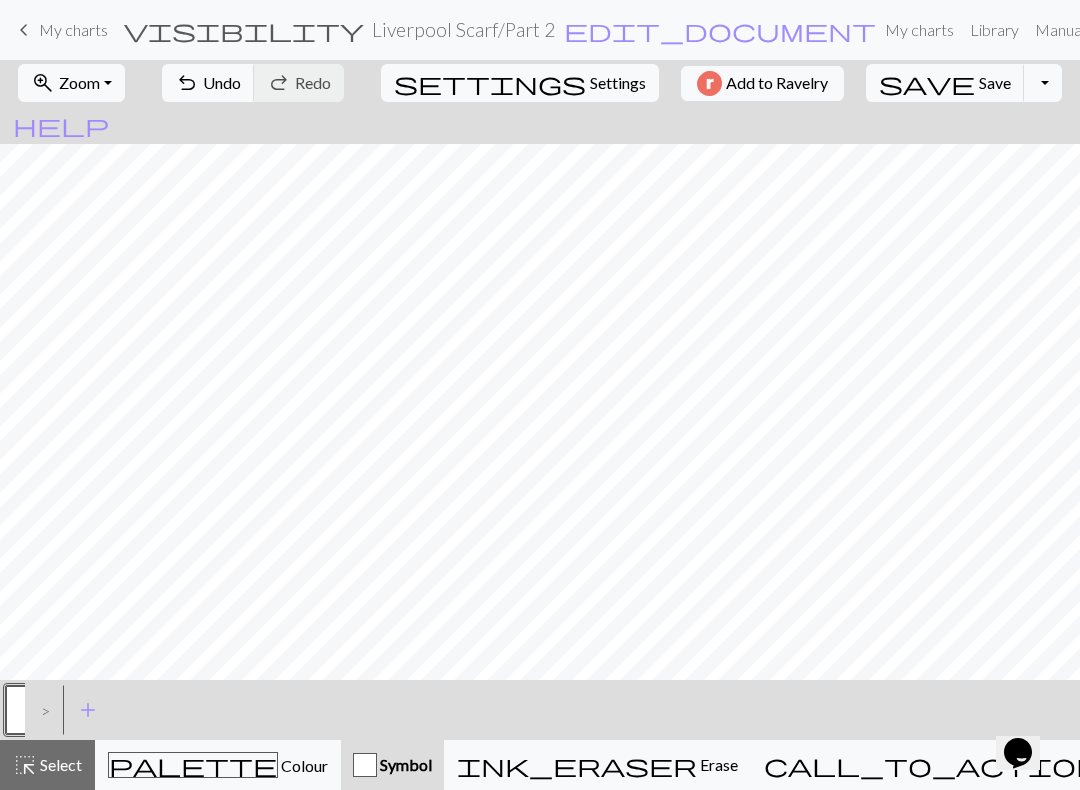 click on "My charts" at bounding box center [73, 29] 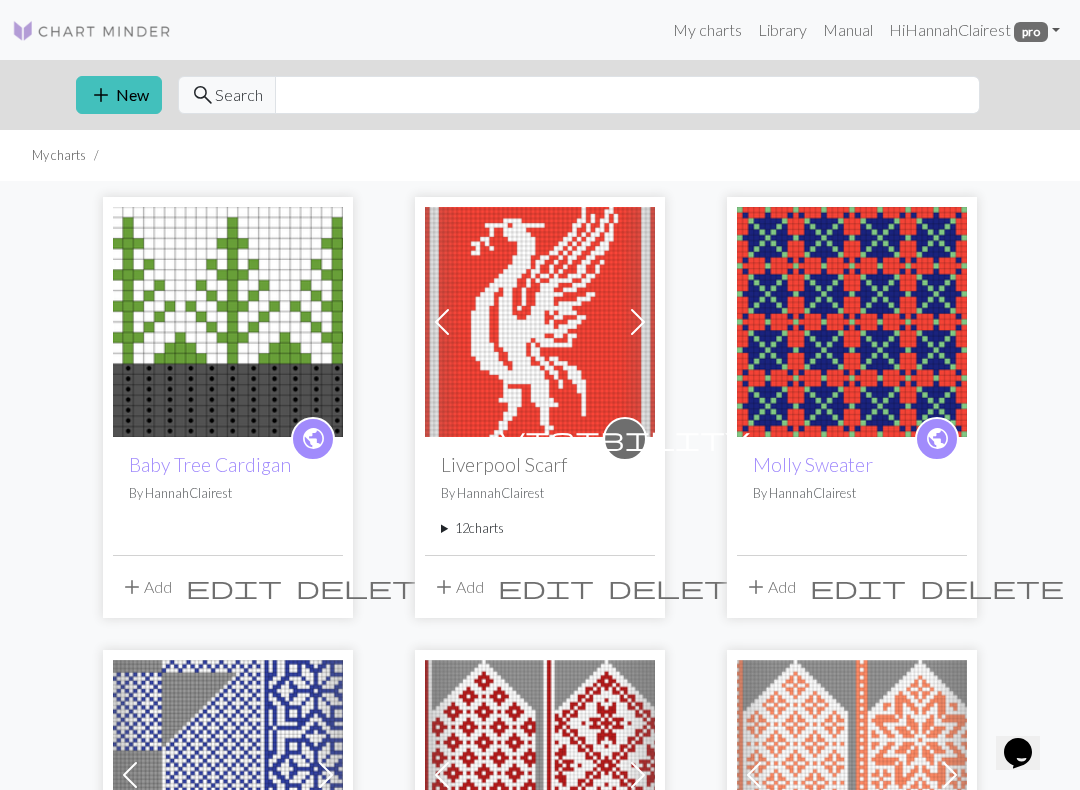 click on "12  charts" at bounding box center (540, 528) 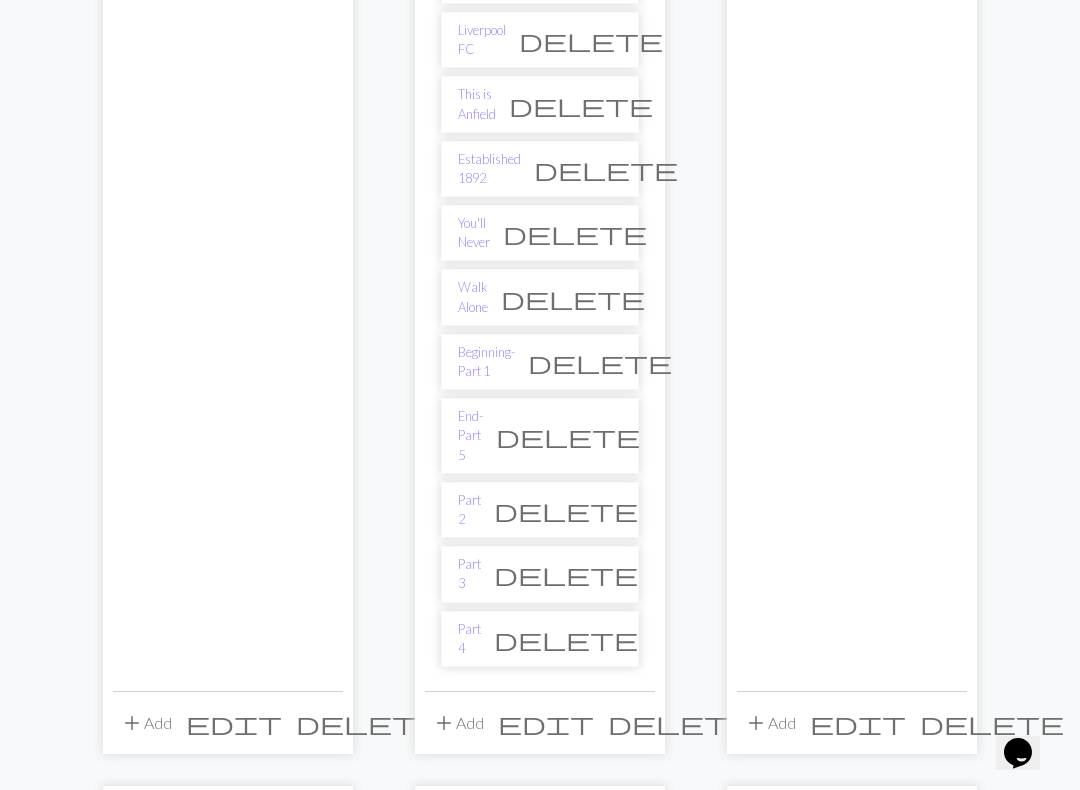 scroll, scrollTop: 621, scrollLeft: 0, axis: vertical 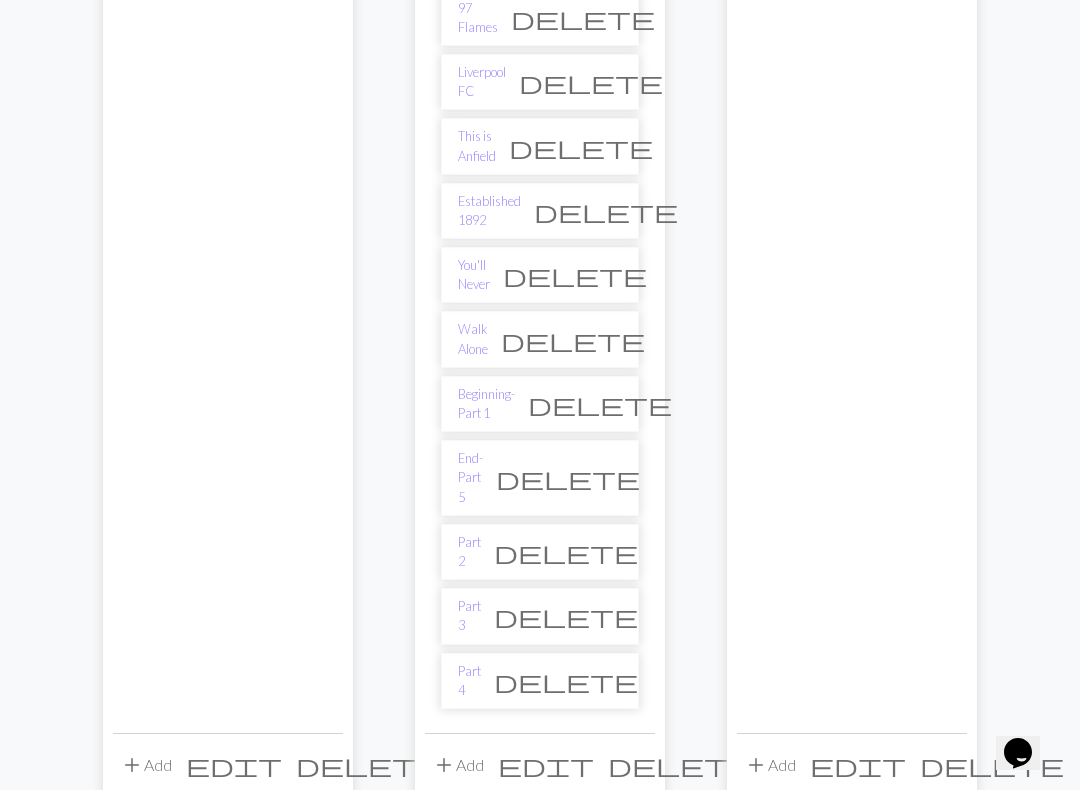 click on "Part 2" at bounding box center (469, 552) 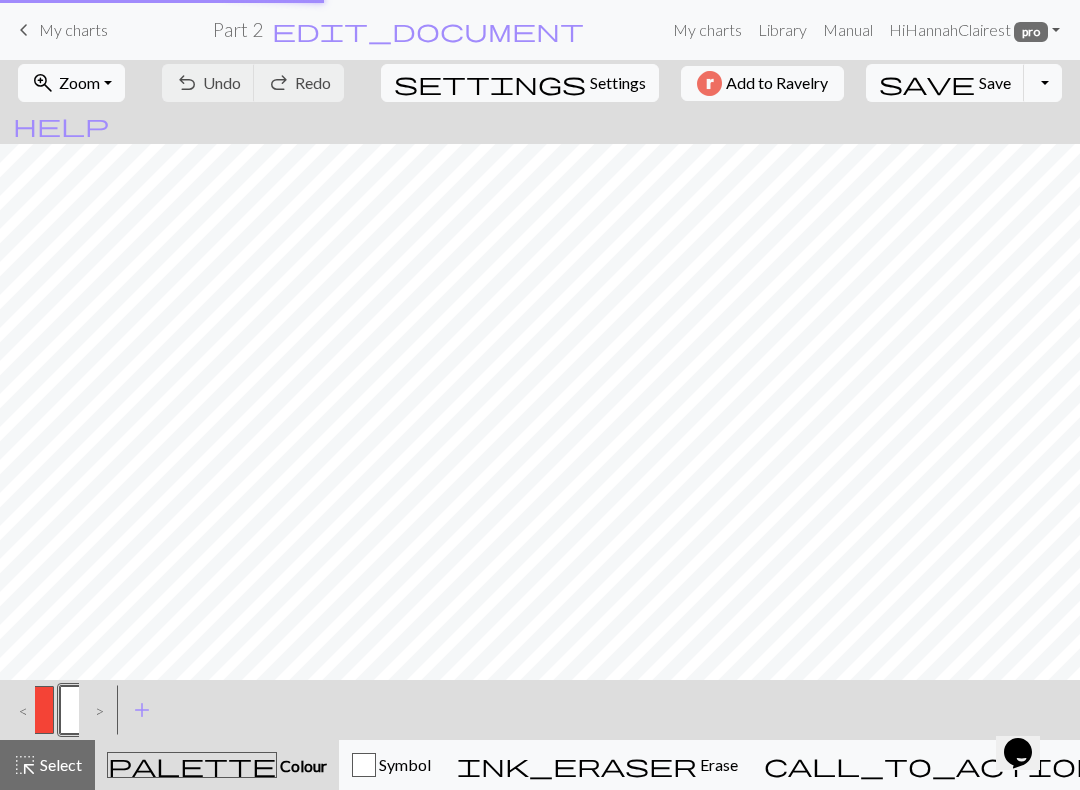 scroll, scrollTop: 0, scrollLeft: 0, axis: both 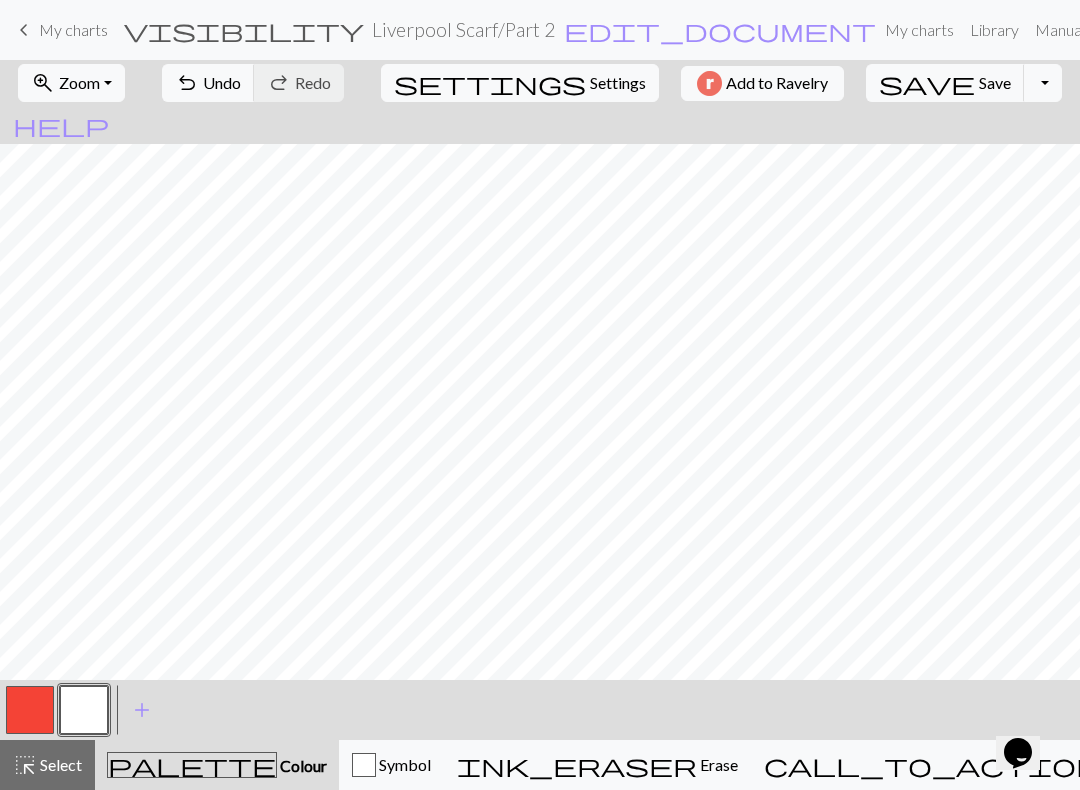 click on "Undo" at bounding box center (222, 82) 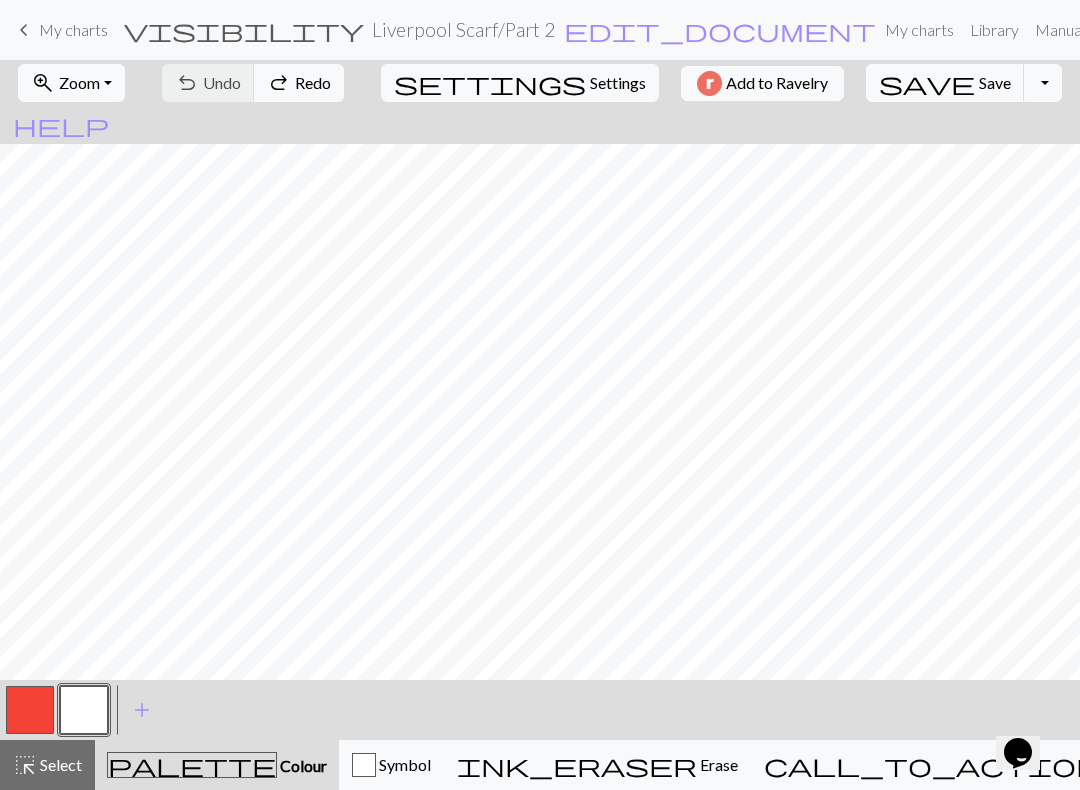 click on "Symbol" at bounding box center (391, 765) 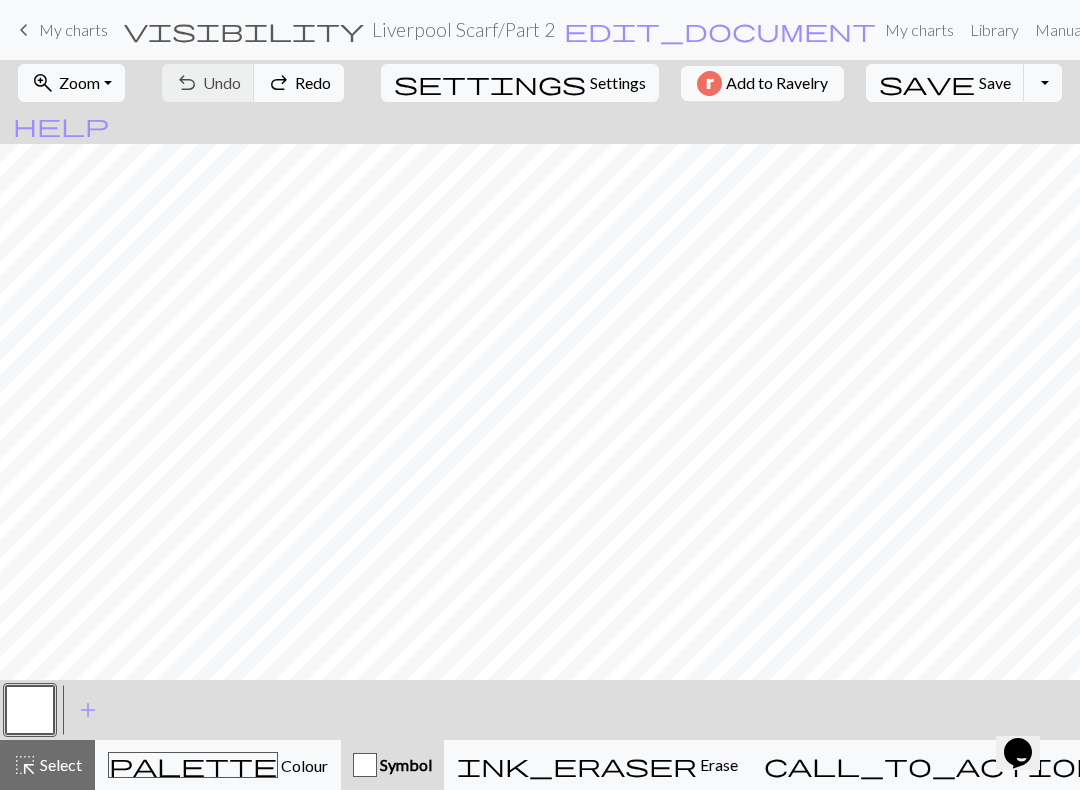 click at bounding box center [30, 710] 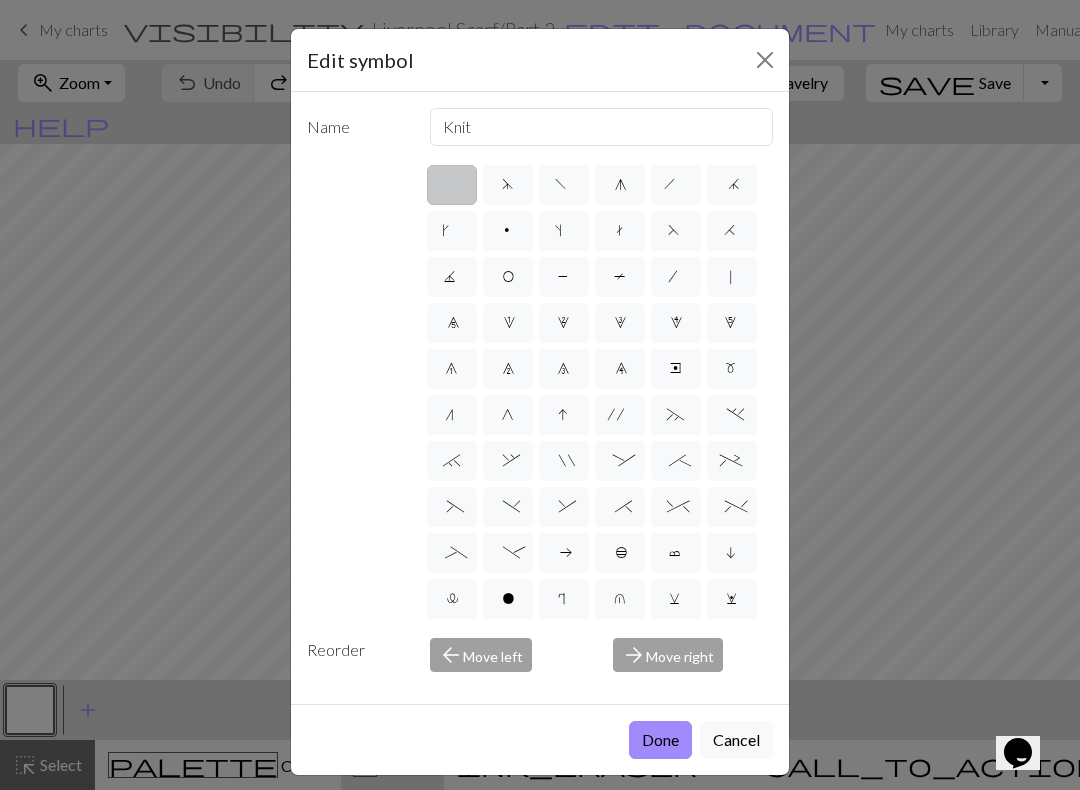 click on "Cancel" at bounding box center (736, 740) 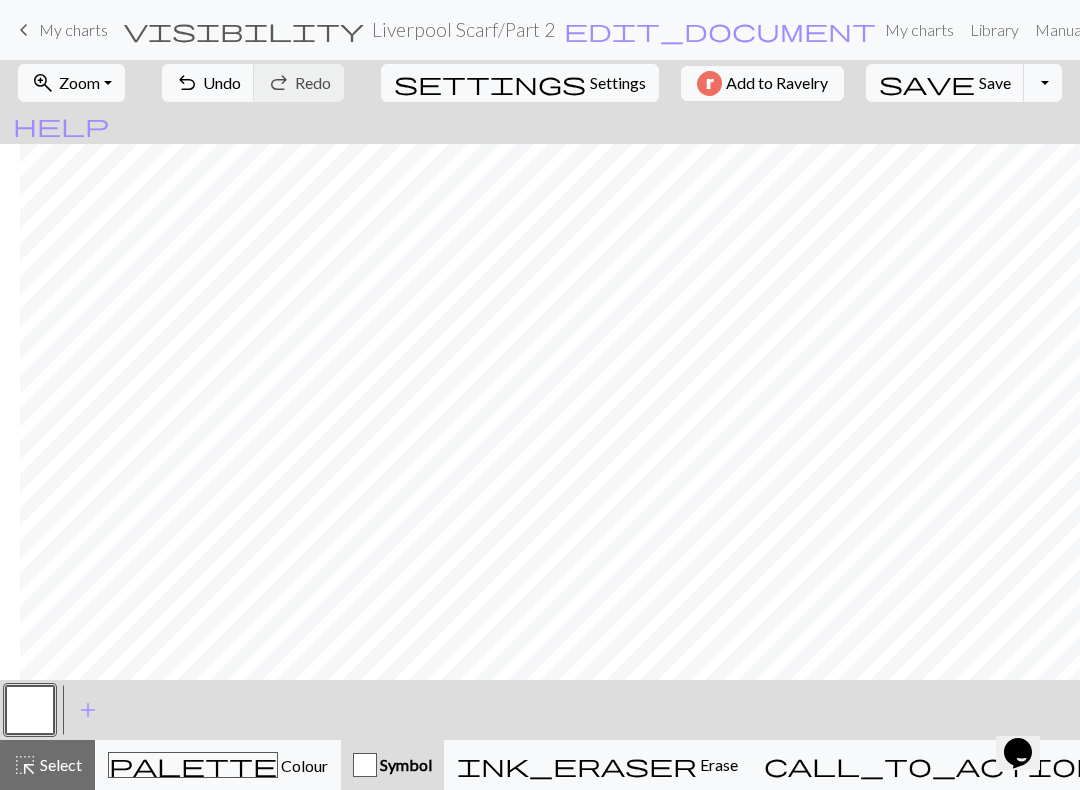 scroll, scrollTop: 0, scrollLeft: 604, axis: horizontal 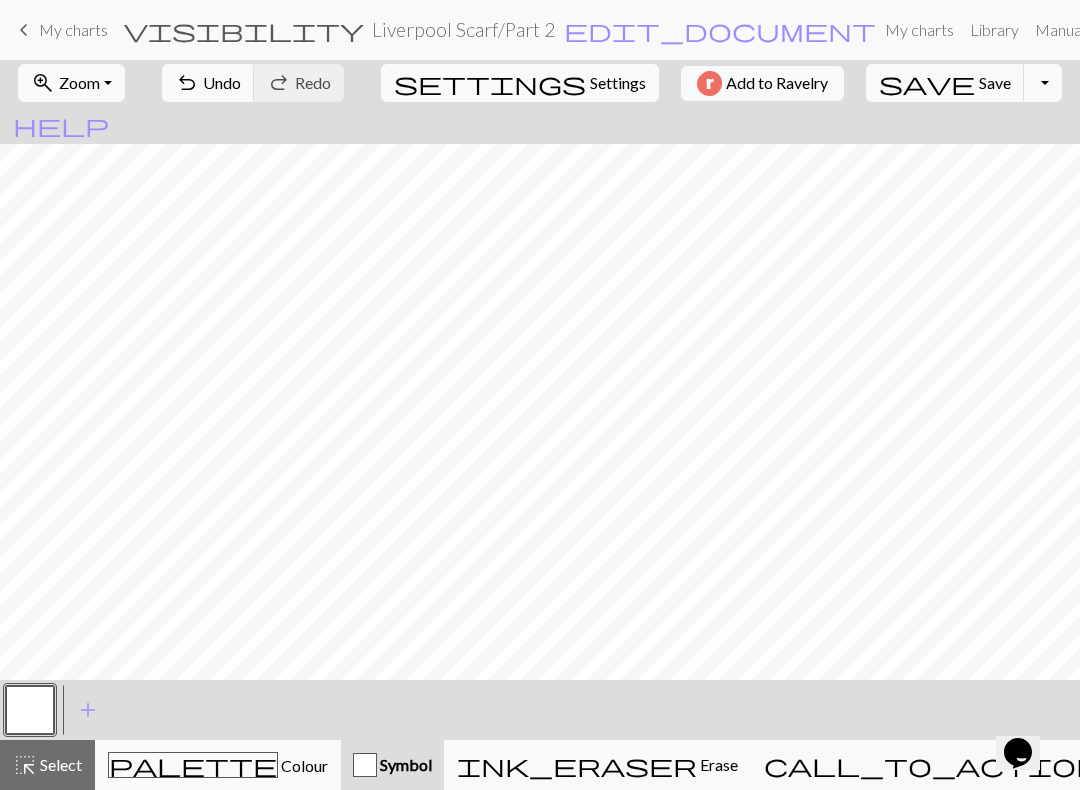 click on "Select" at bounding box center (59, 764) 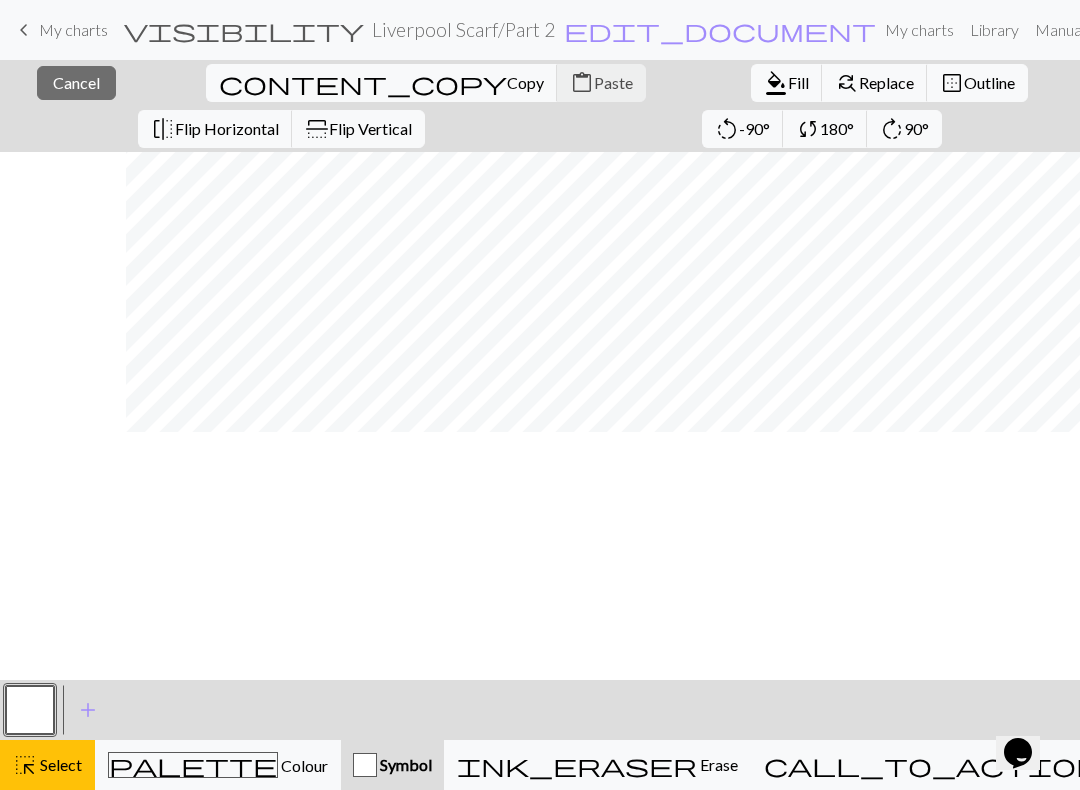 scroll, scrollTop: 72, scrollLeft: 540, axis: both 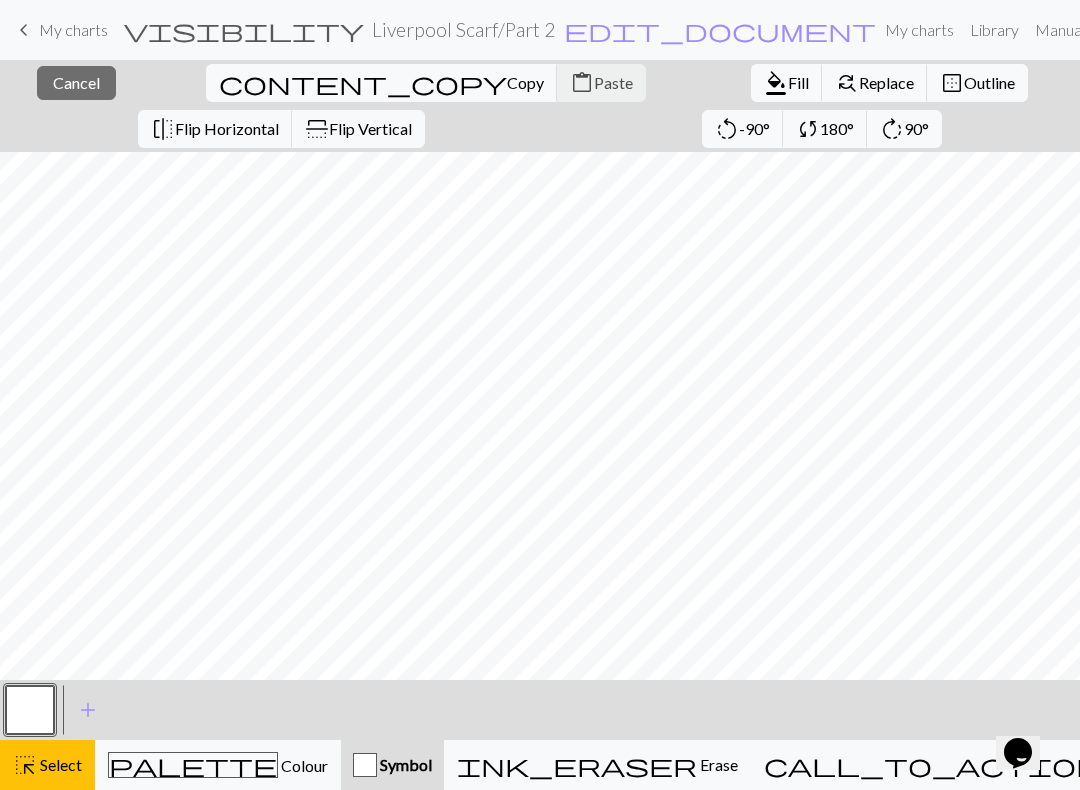click on "highlight_alt   Select   Select" at bounding box center (47, 765) 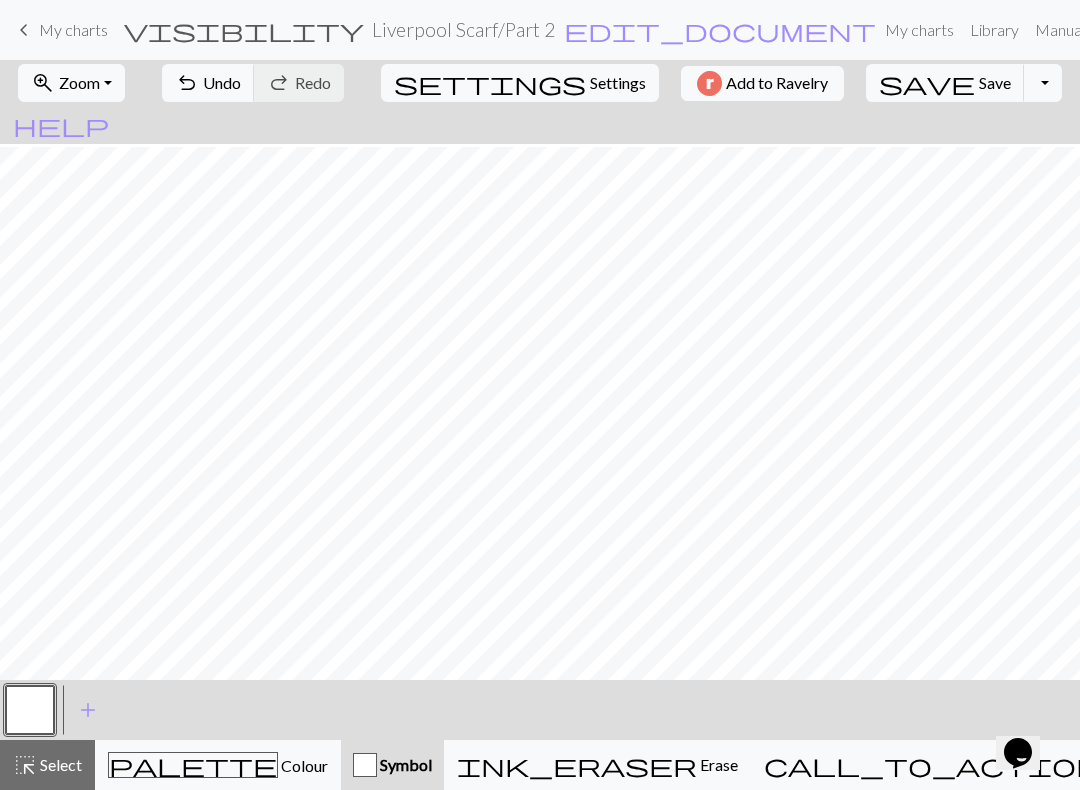 scroll, scrollTop: 4, scrollLeft: 626, axis: both 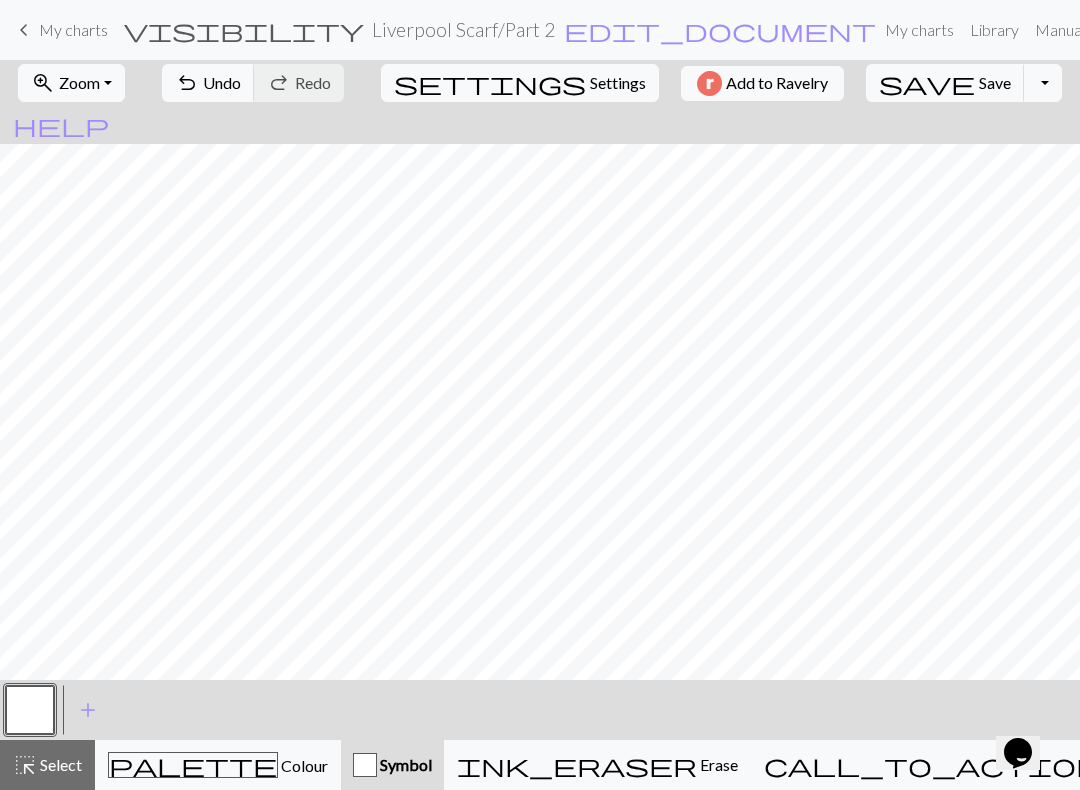 click on "call_to_action" at bounding box center (932, 765) 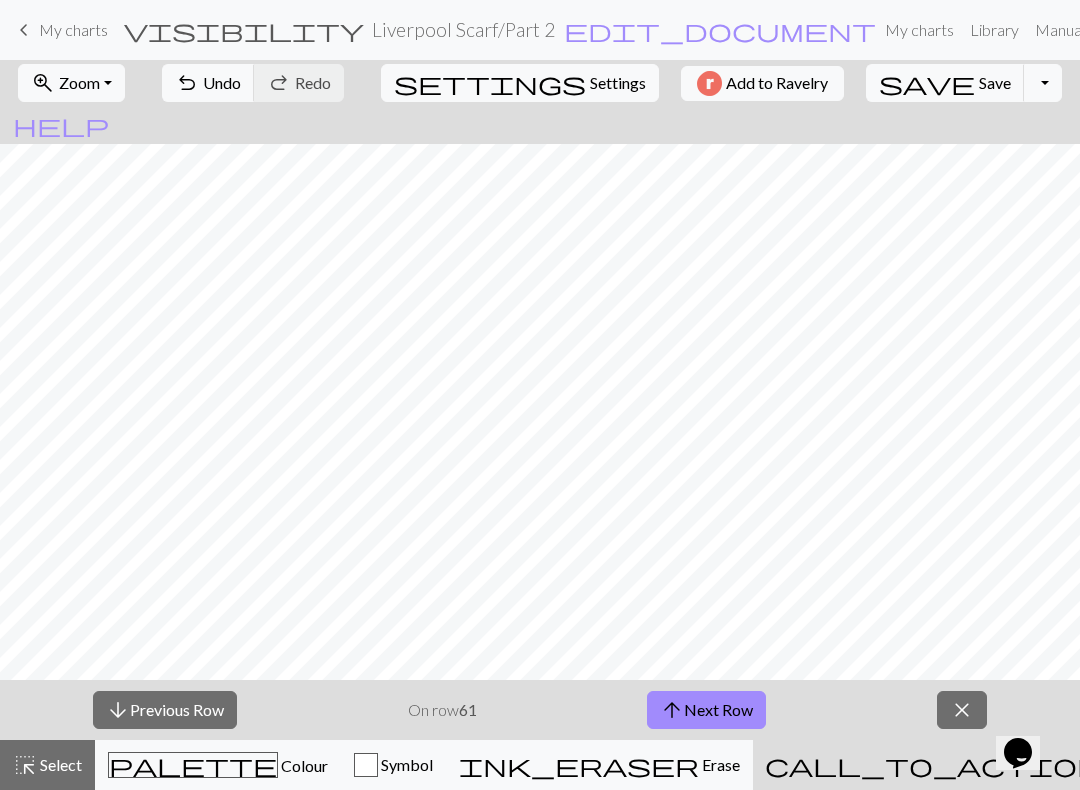 click on "arrow_upward  Next Row" at bounding box center [706, 710] 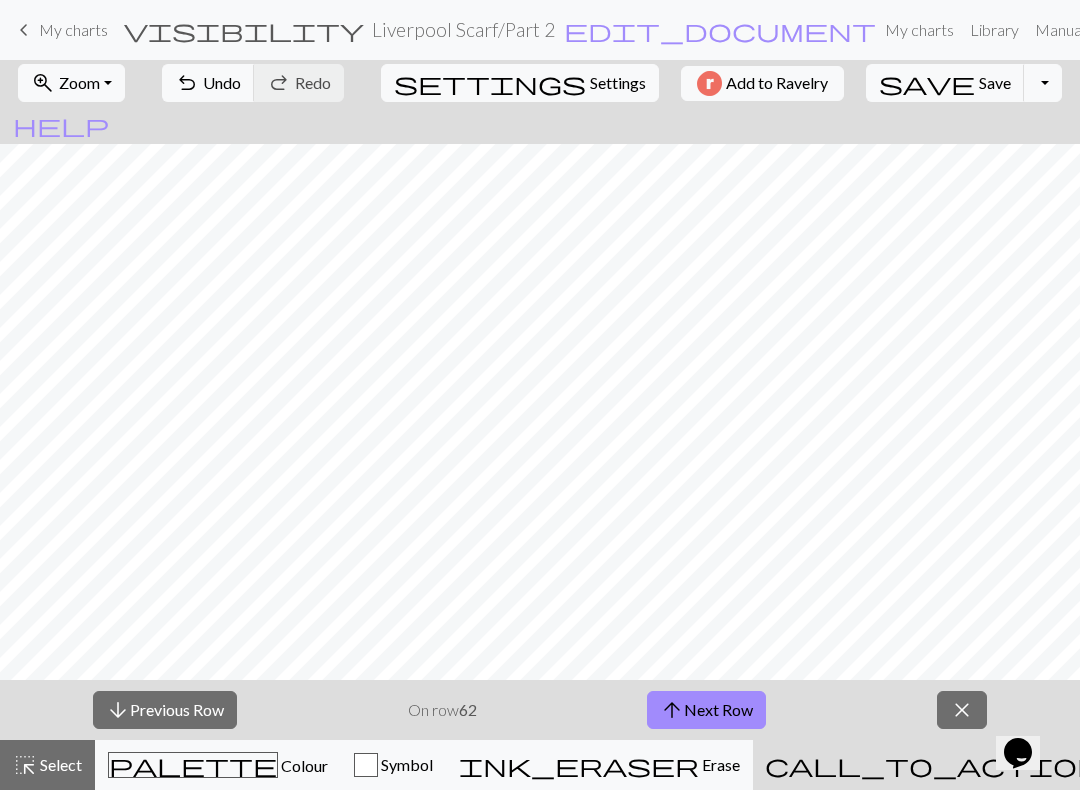 click on "arrow_upward  Next Row" at bounding box center (706, 710) 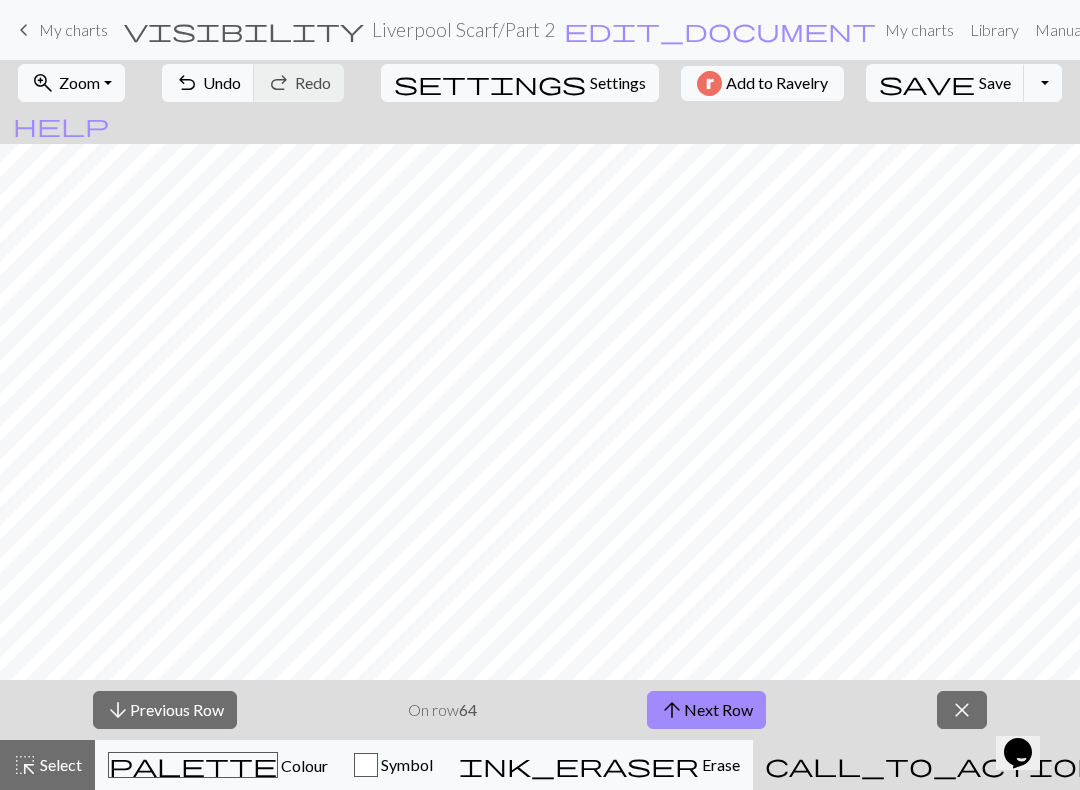 click on "arrow_upward  Next Row" at bounding box center (706, 710) 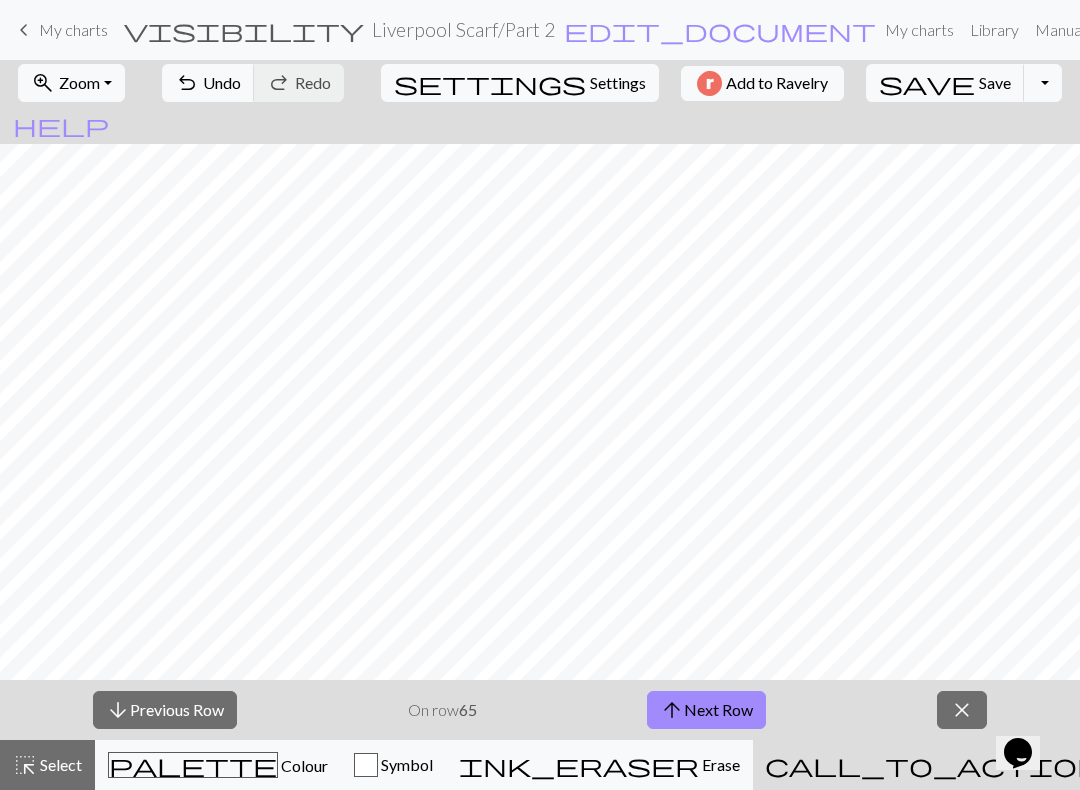 click on "arrow_upward  Next Row" at bounding box center [706, 710] 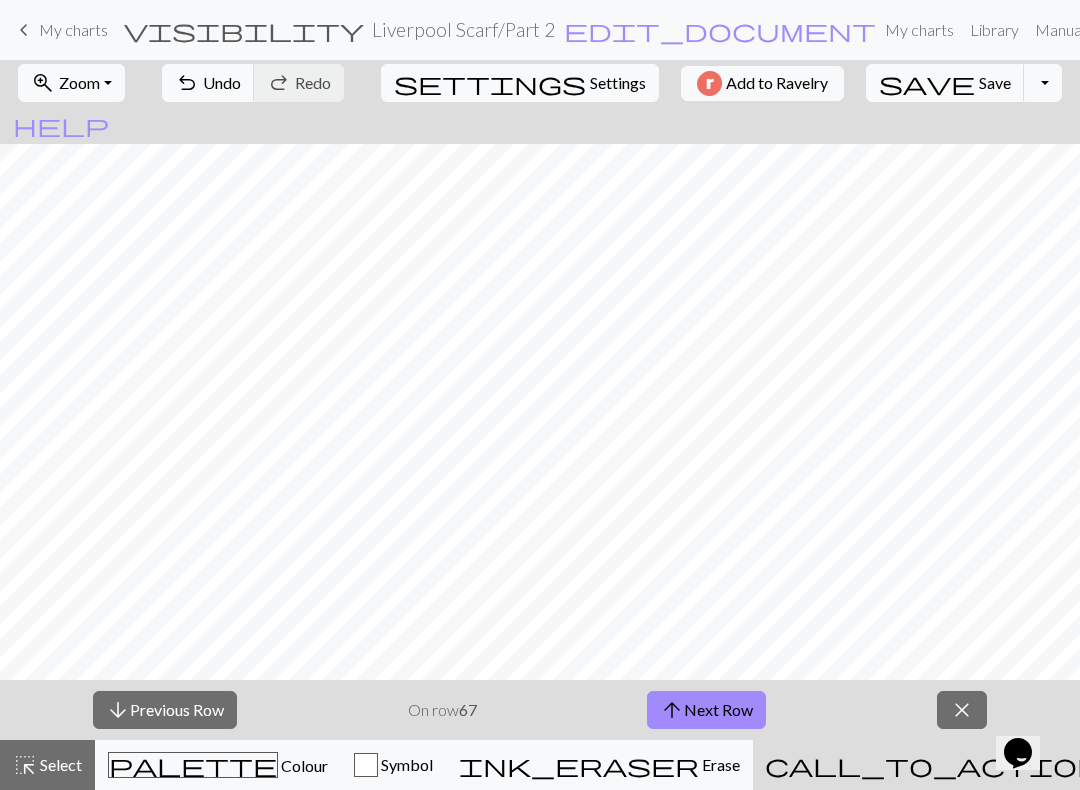 click on "arrow_upward  Next Row" at bounding box center (706, 710) 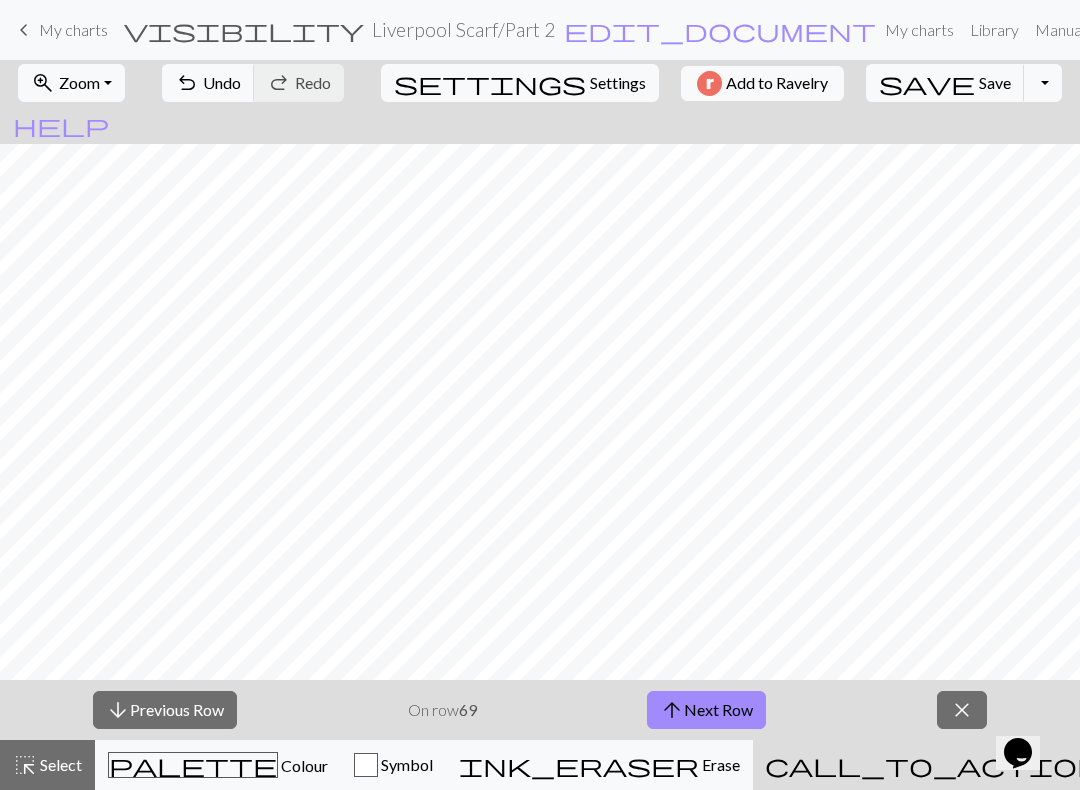 click on "arrow_upward  Next Row" at bounding box center [706, 710] 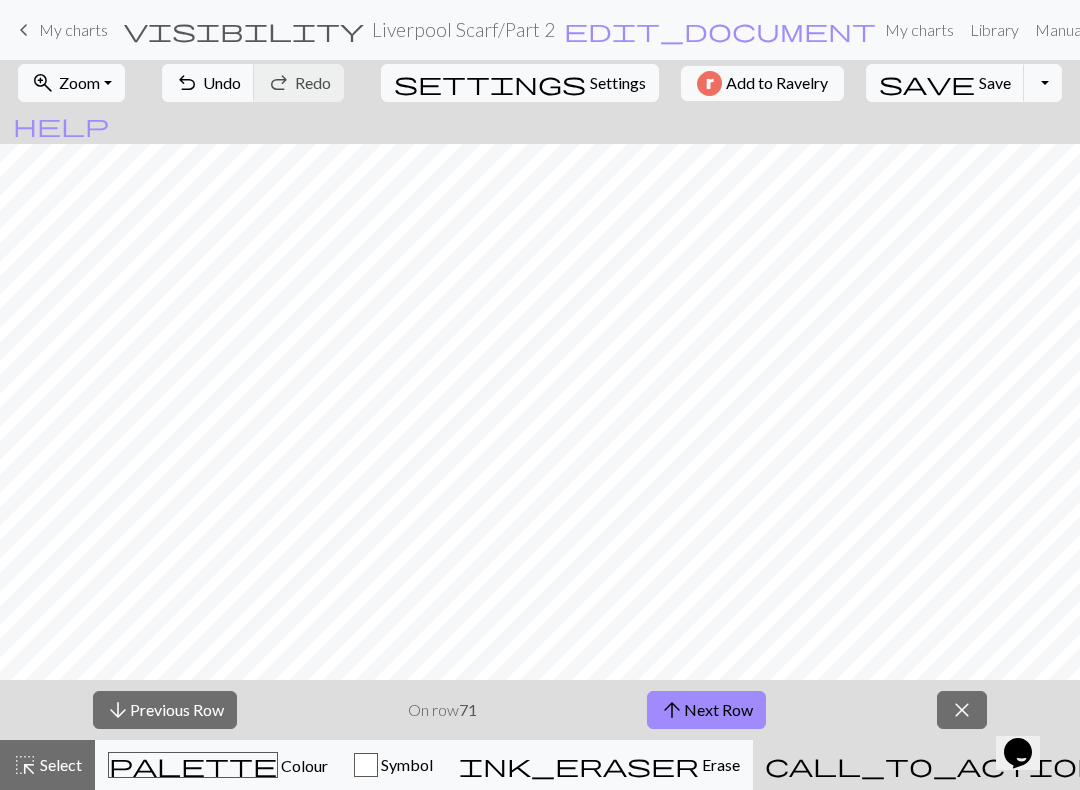 click on "arrow_upward  Next Row" at bounding box center (706, 710) 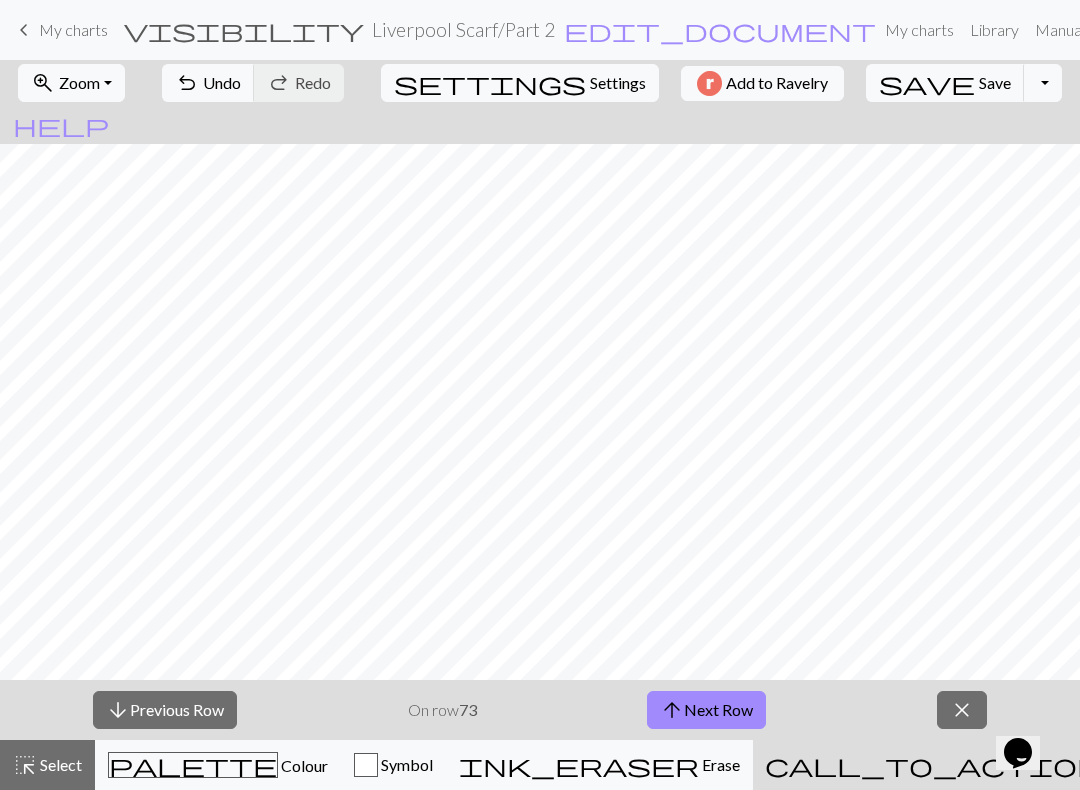click on "arrow_upward  Next Row" at bounding box center [706, 710] 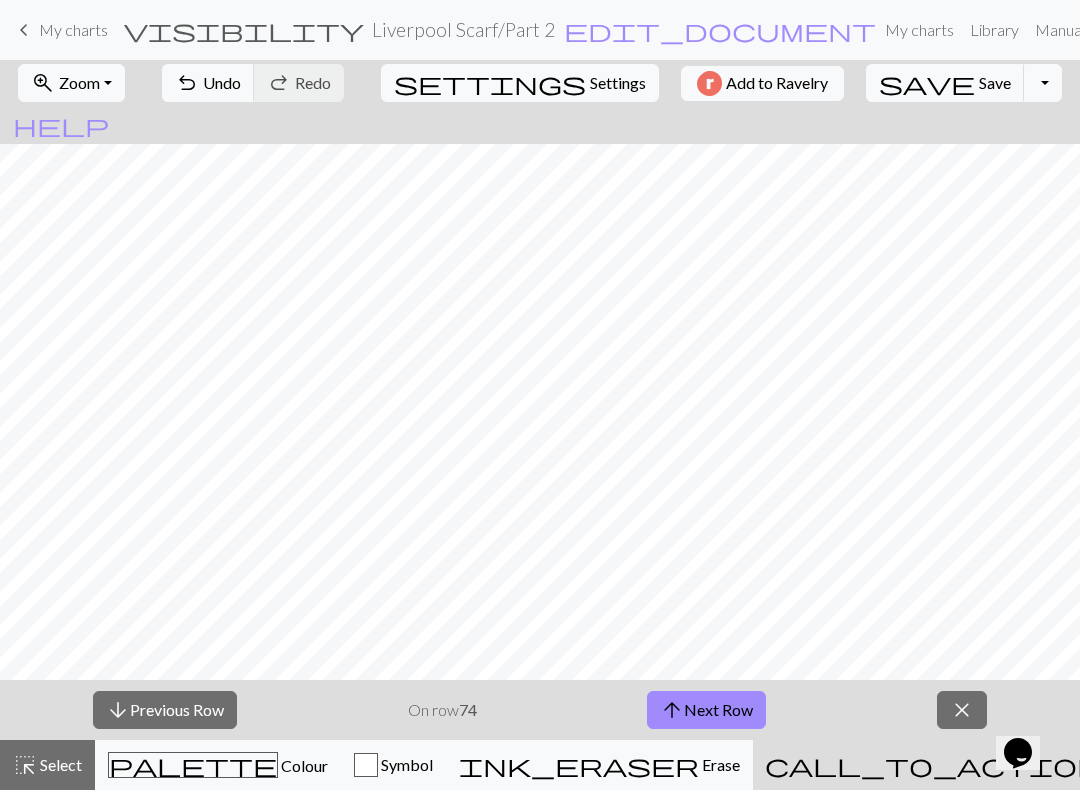 click on "arrow_upward  Next Row" at bounding box center [706, 710] 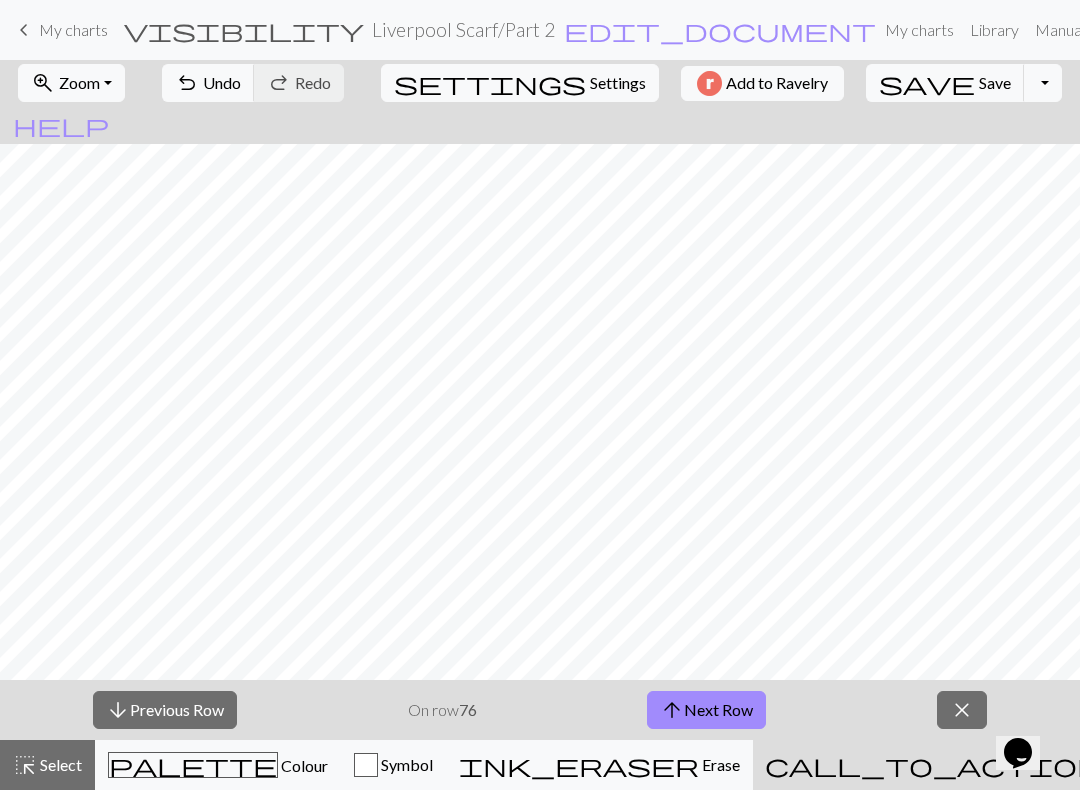 click on "arrow_upward  Next Row" at bounding box center [706, 710] 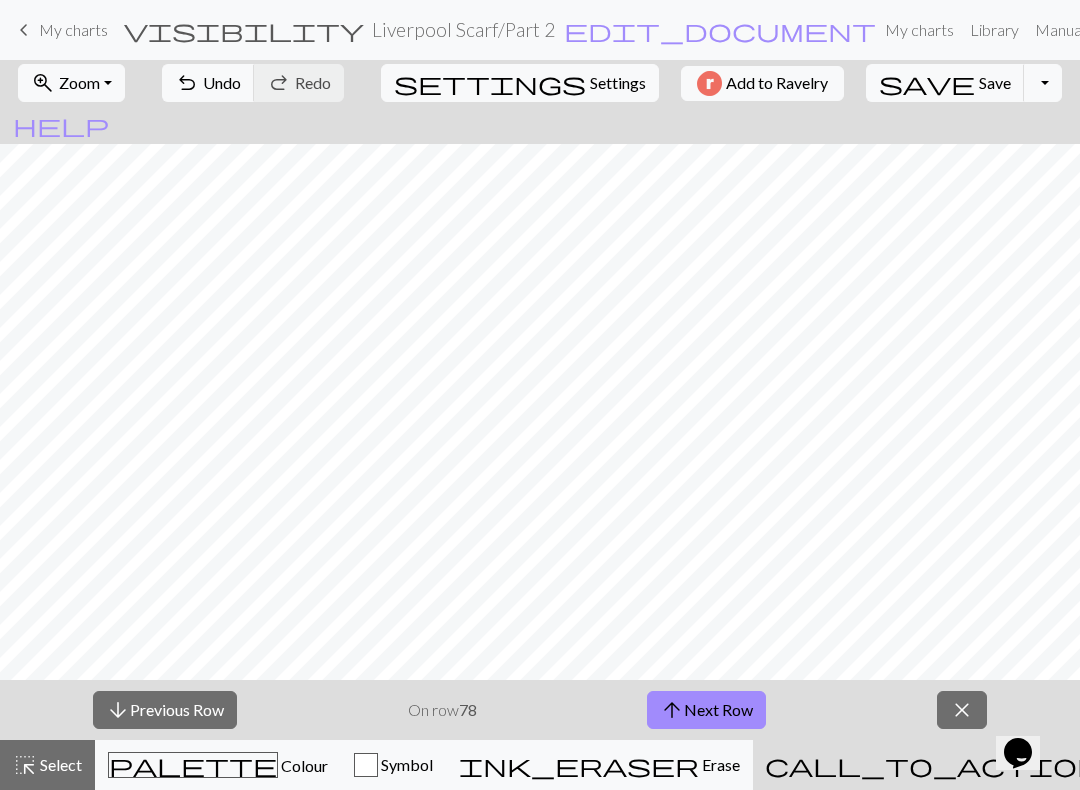 click on "arrow_upward  Next Row" at bounding box center [706, 710] 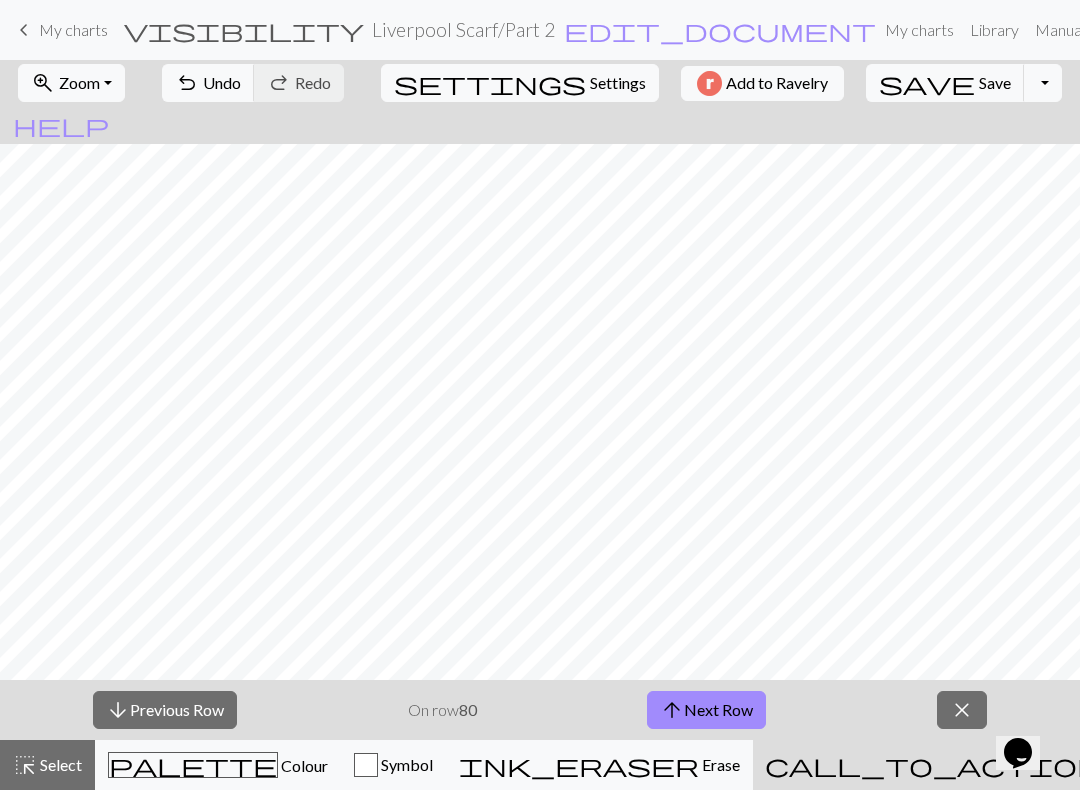 click on "arrow_upward  Next Row" at bounding box center (706, 710) 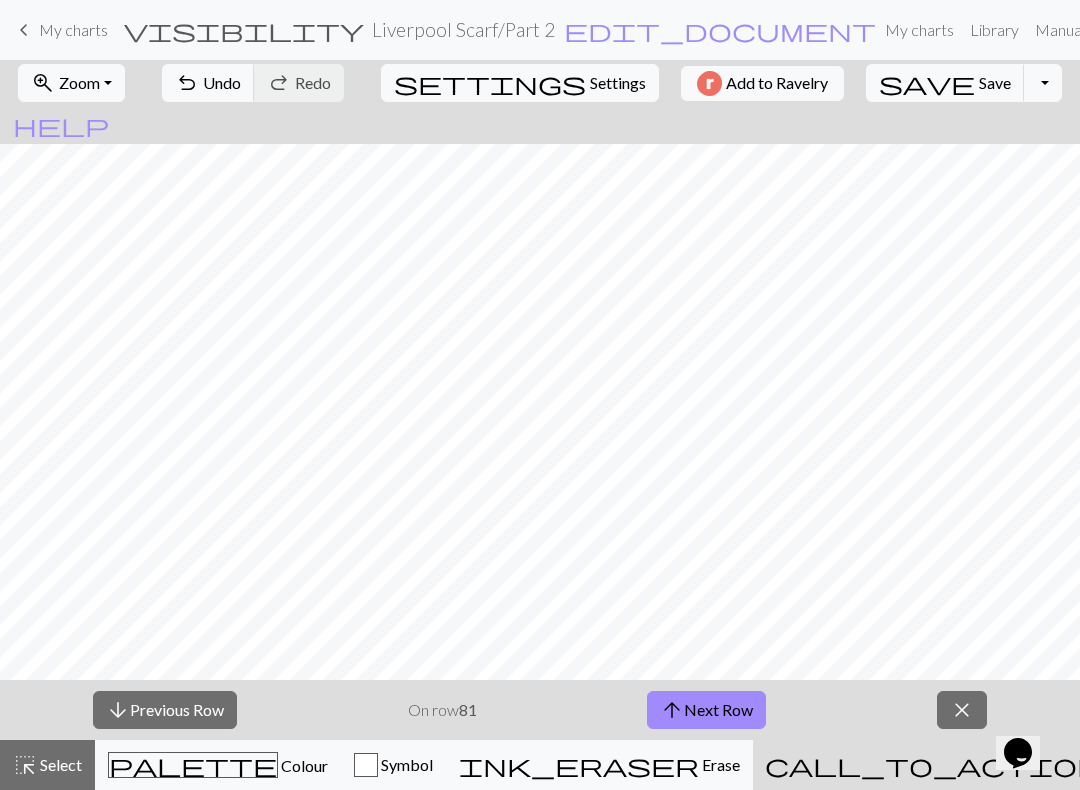 click on "arrow_upward  Next Row" at bounding box center [706, 710] 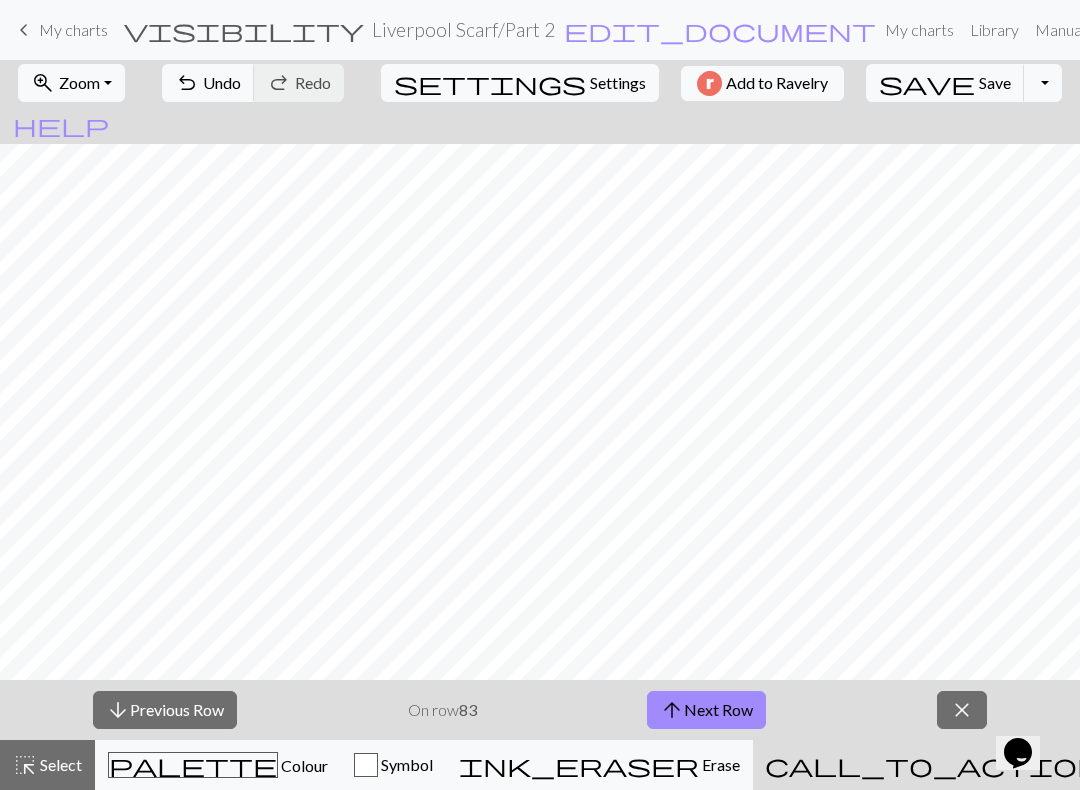 click on "arrow_upward  Next Row" at bounding box center (706, 710) 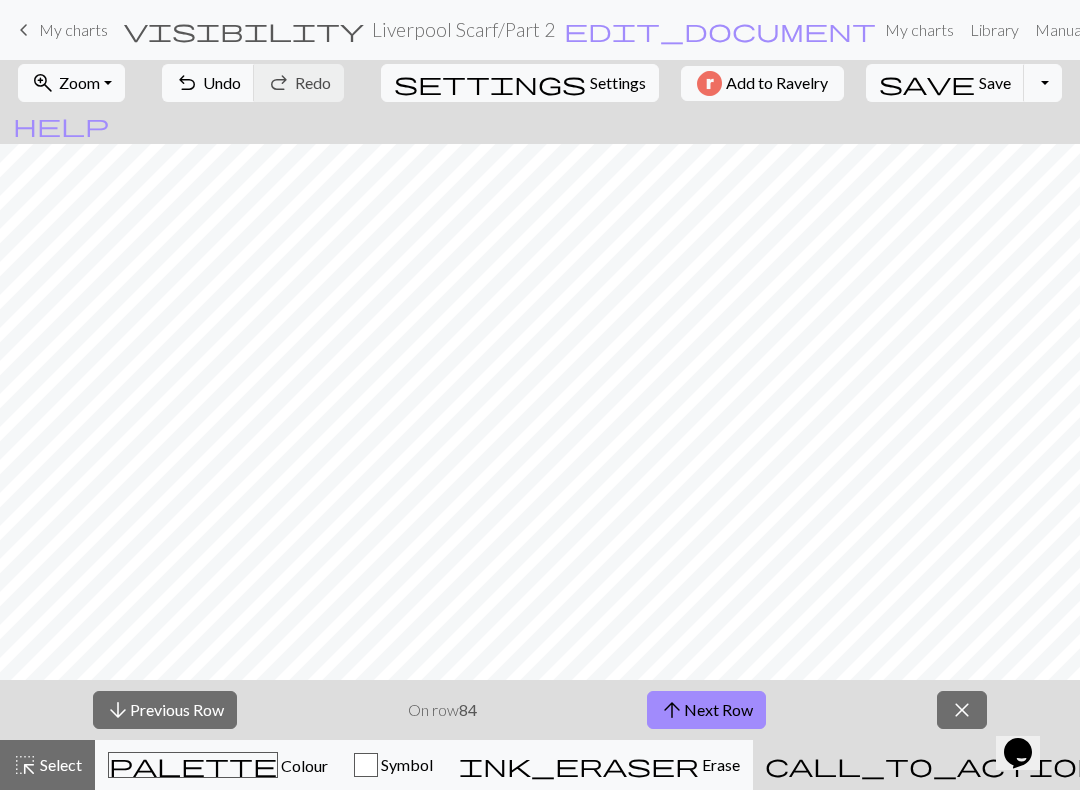 click on "arrow_upward  Next Row" at bounding box center [706, 710] 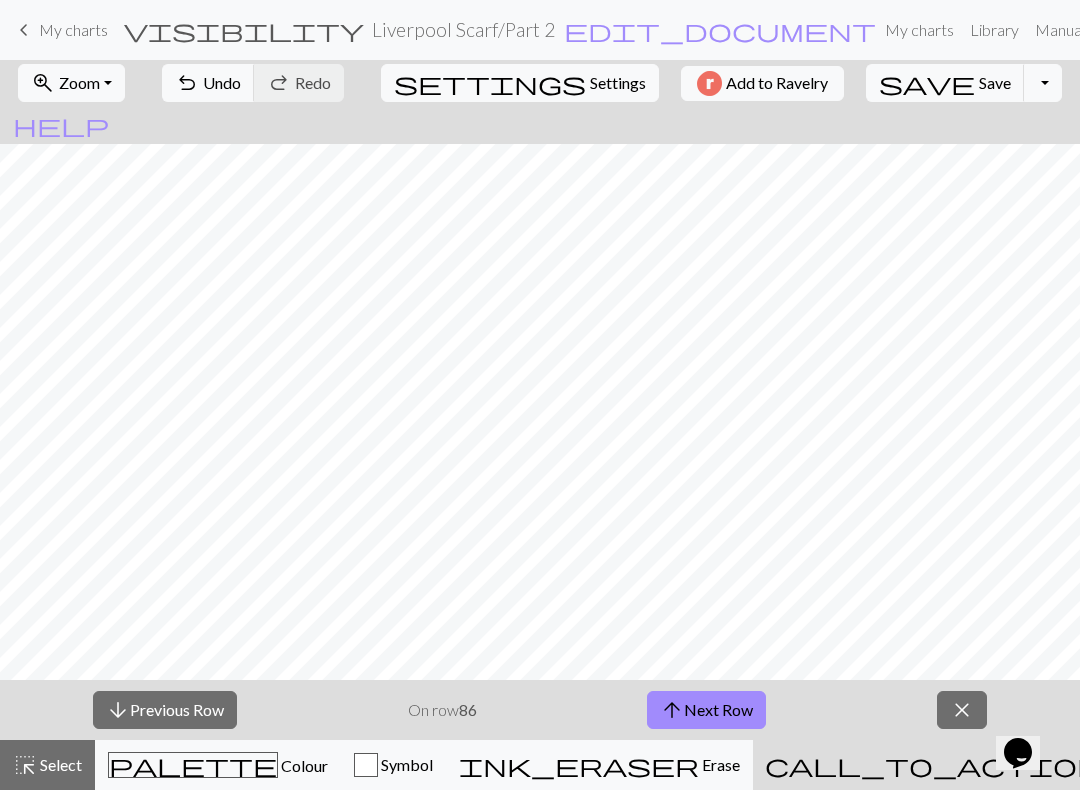 click on "arrow_upward  Next Row" at bounding box center [706, 710] 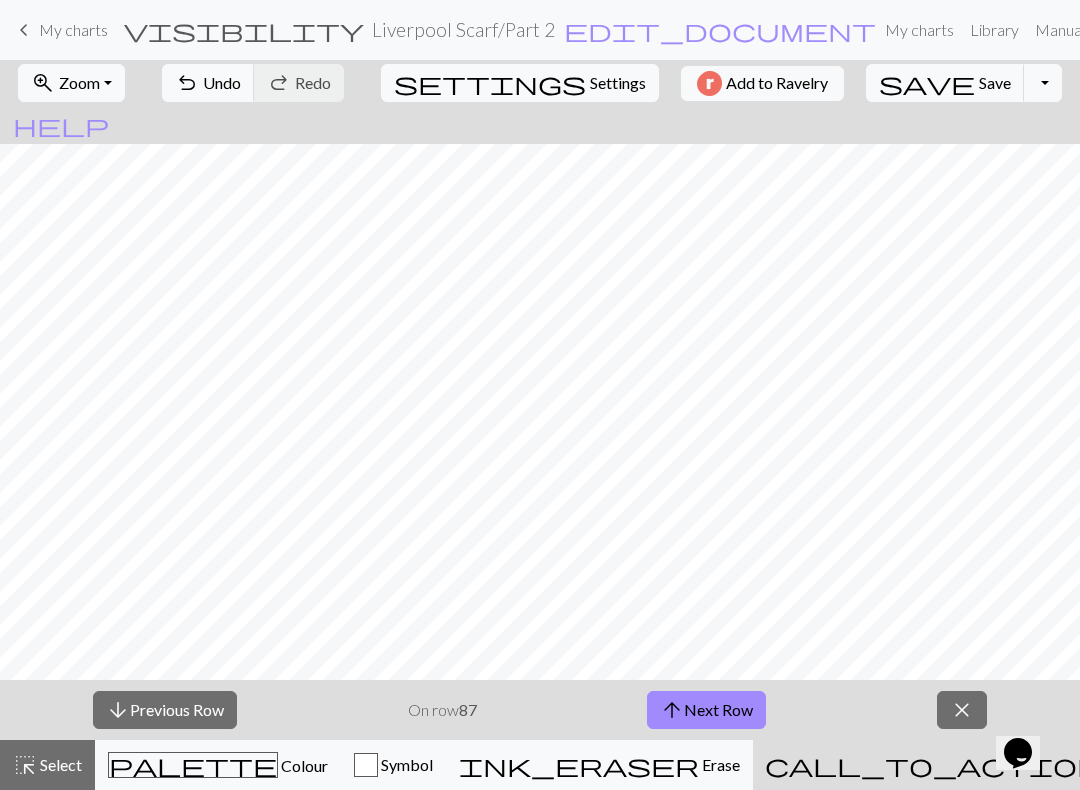 click on "arrow_upward  Next Row" at bounding box center [706, 710] 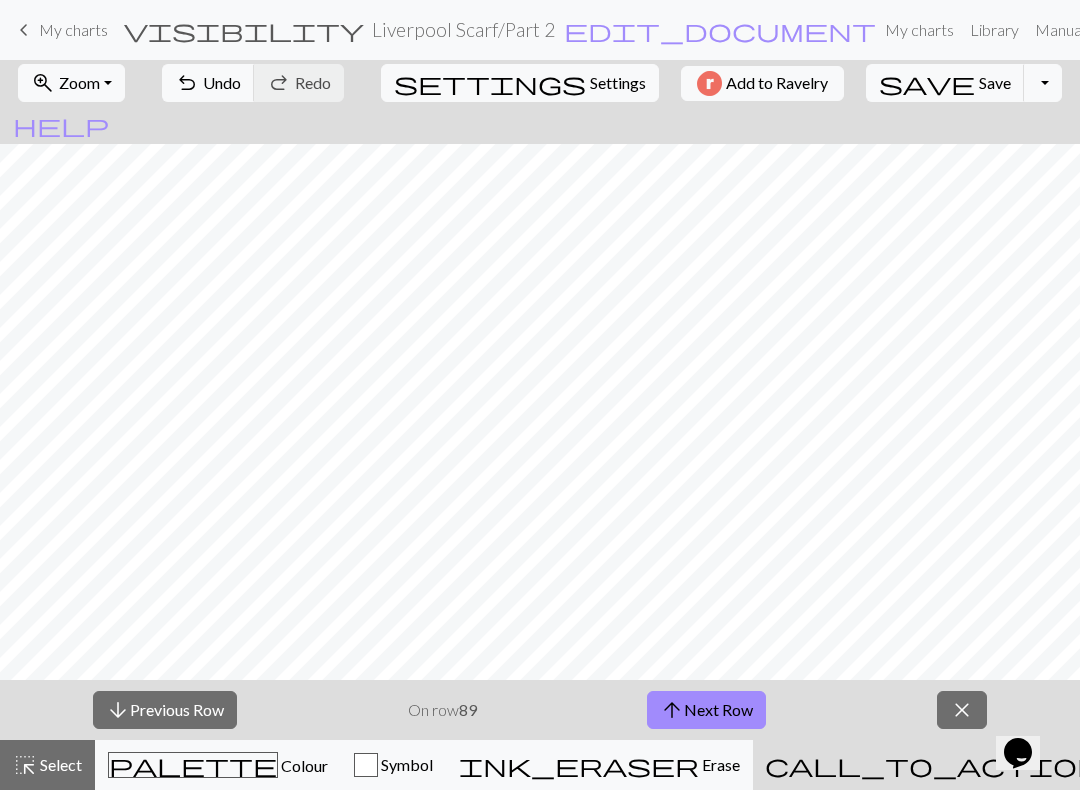 click on "arrow_upward  Next Row" at bounding box center (706, 710) 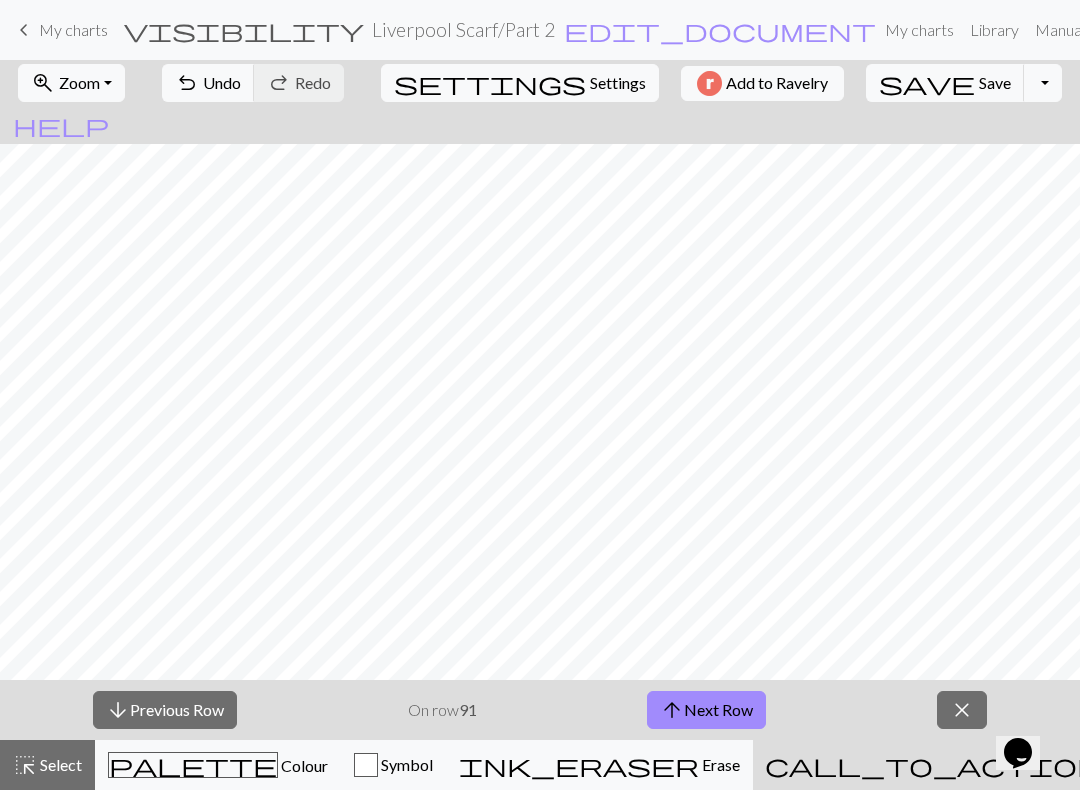 click on "arrow_upward  Next Row" at bounding box center (706, 710) 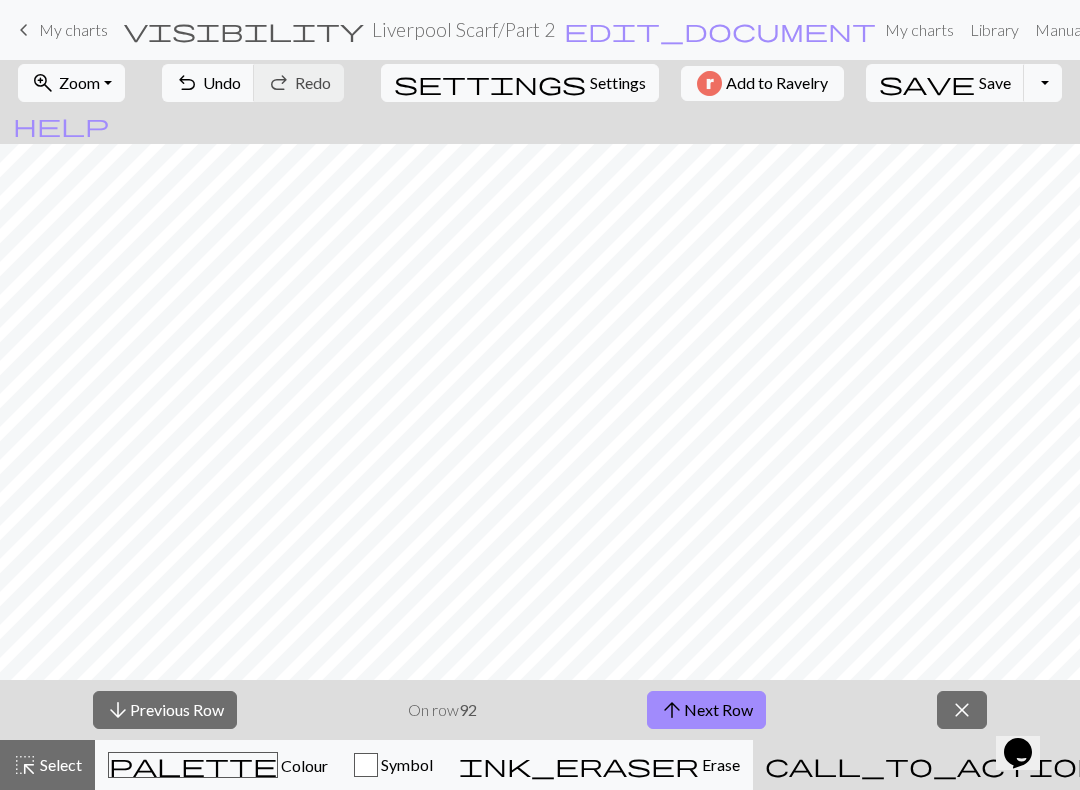 click on "arrow_upward  Next Row" at bounding box center [706, 710] 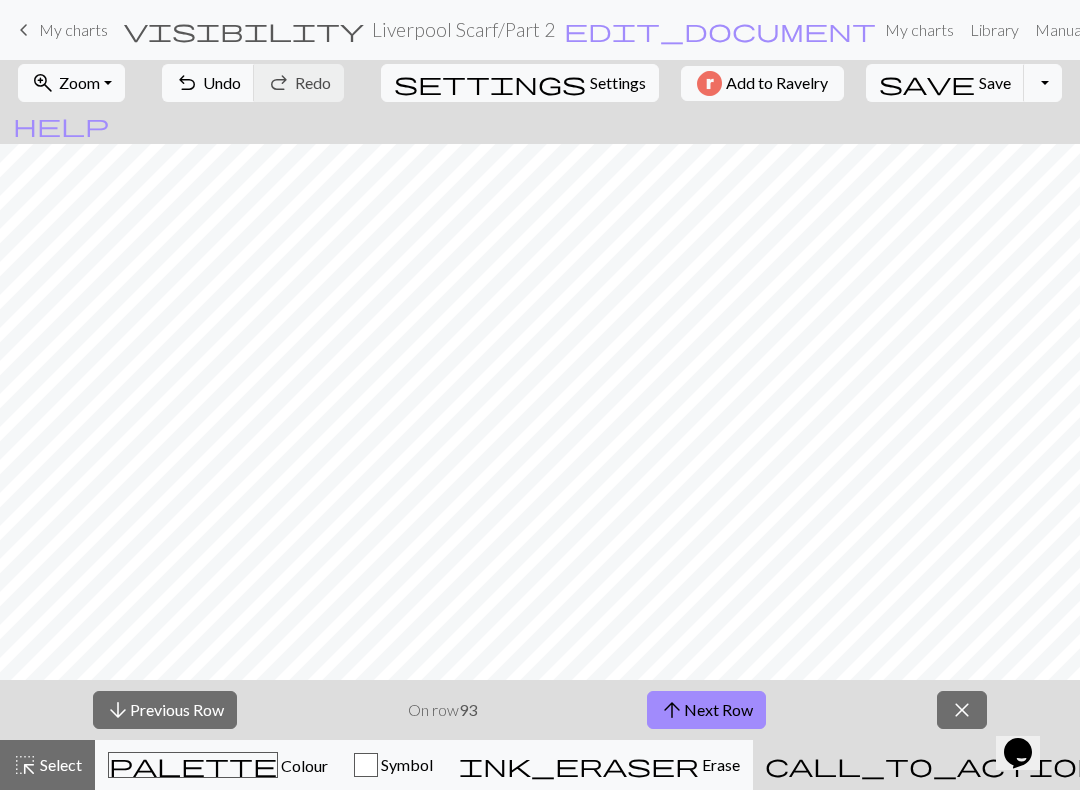 click on "arrow_upward  Next Row" at bounding box center (706, 710) 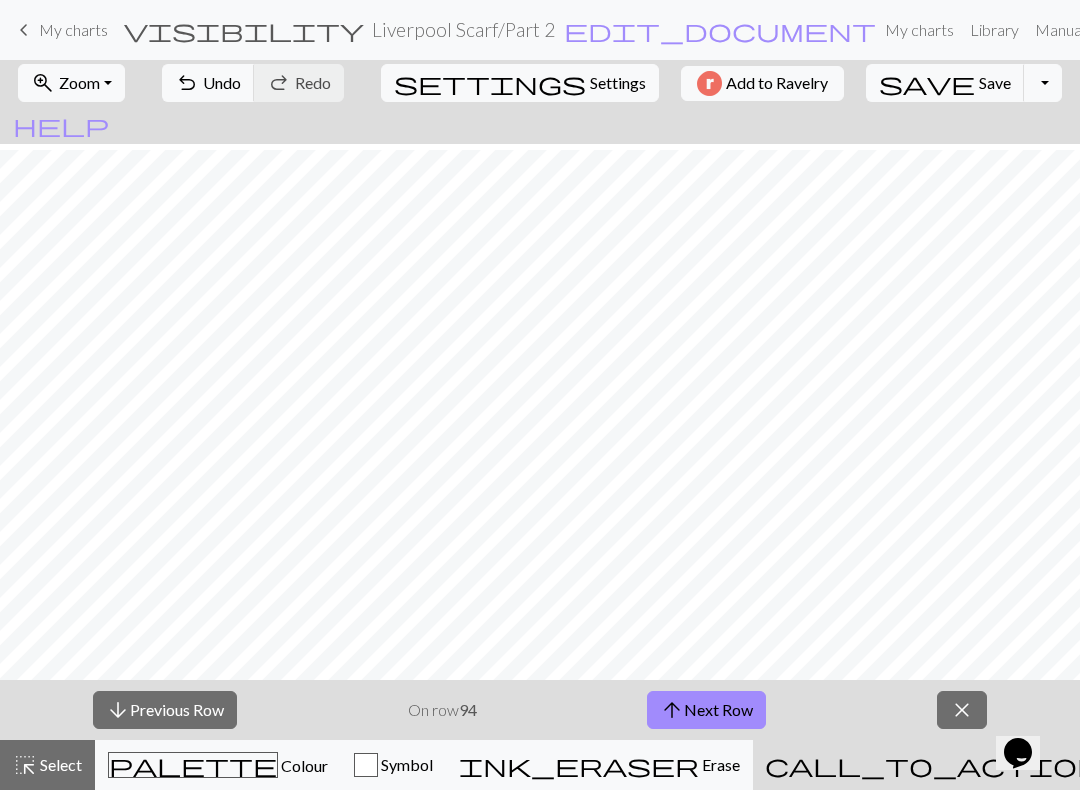 scroll, scrollTop: 56, scrollLeft: 0, axis: vertical 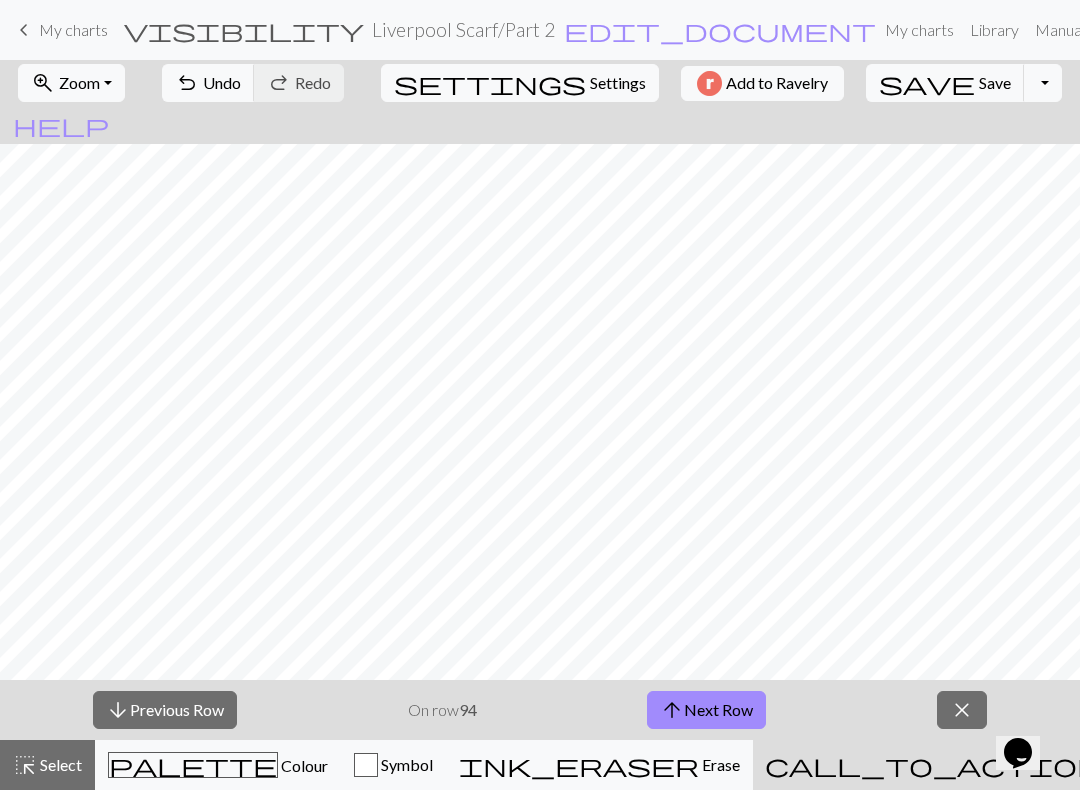 click on "arrow_upward  Next Row" at bounding box center [706, 710] 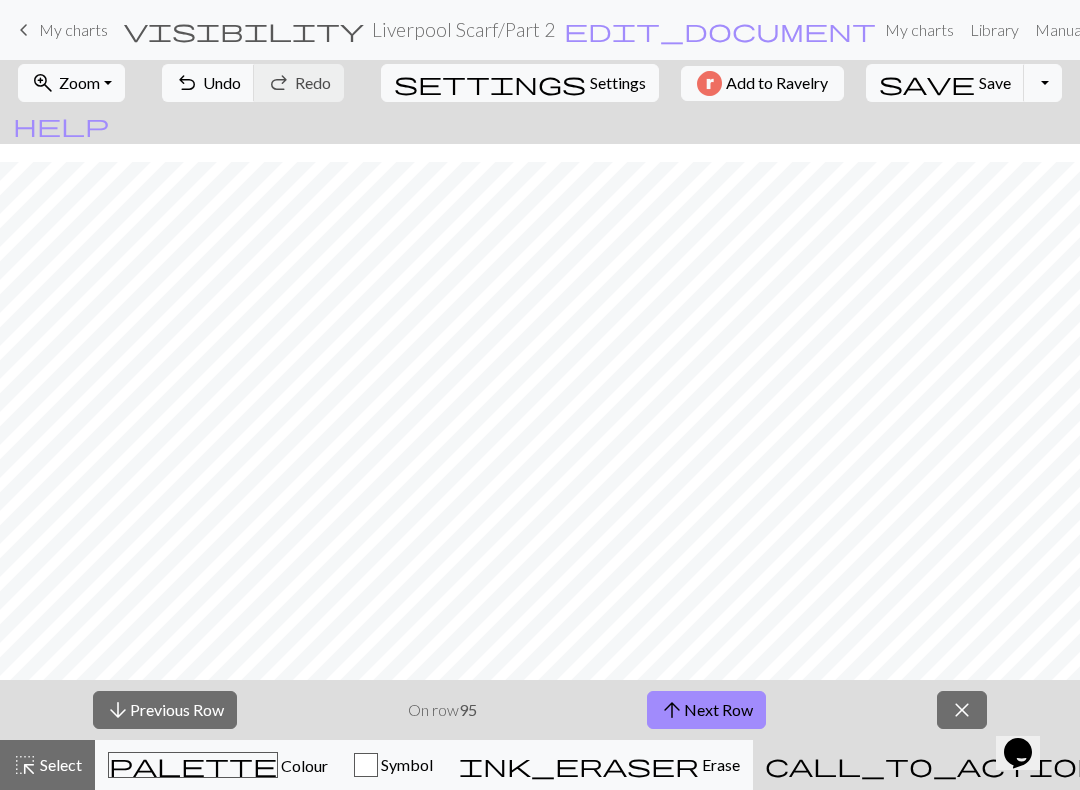scroll, scrollTop: 100, scrollLeft: 722, axis: both 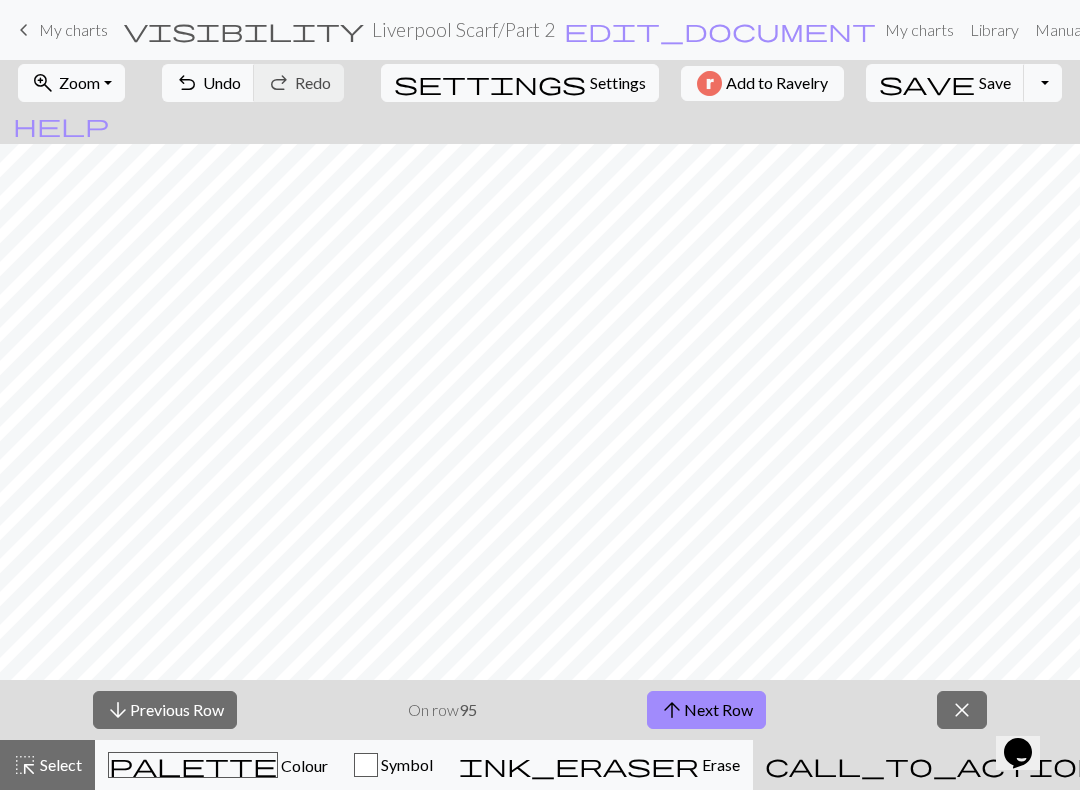 click on "arrow_upward  Next Row" at bounding box center [706, 710] 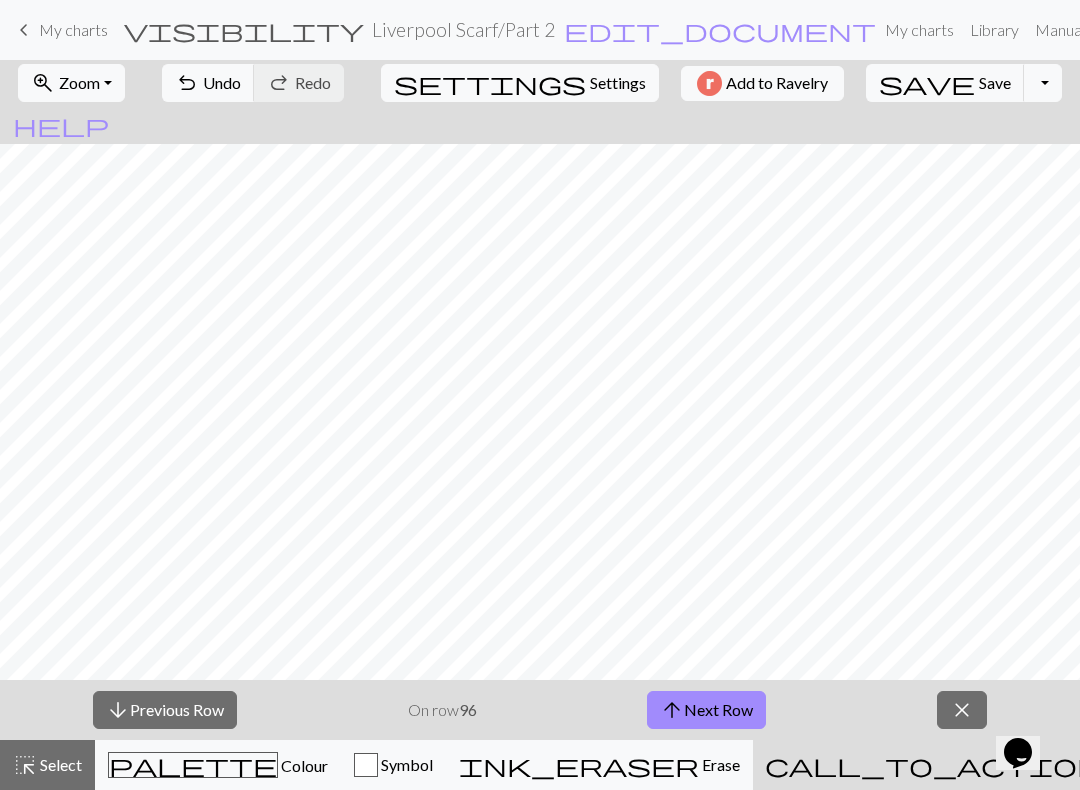scroll, scrollTop: 100, scrollLeft: 722, axis: both 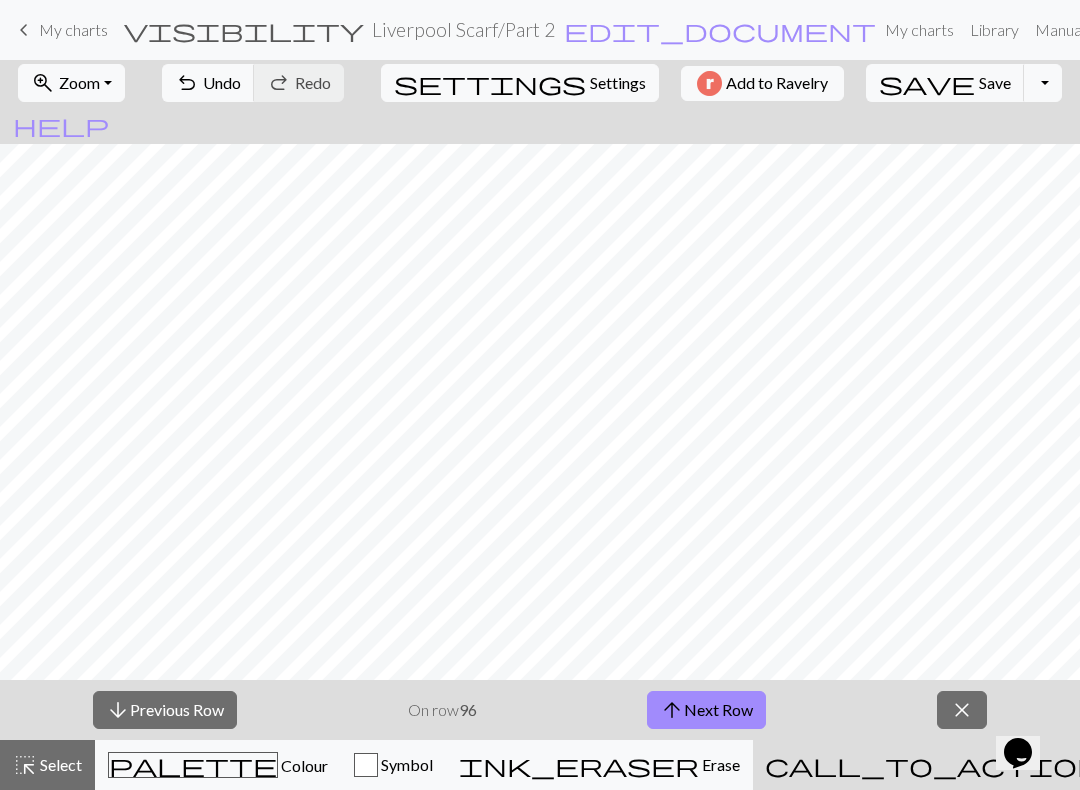 click on "arrow_upward  Next Row" at bounding box center (706, 710) 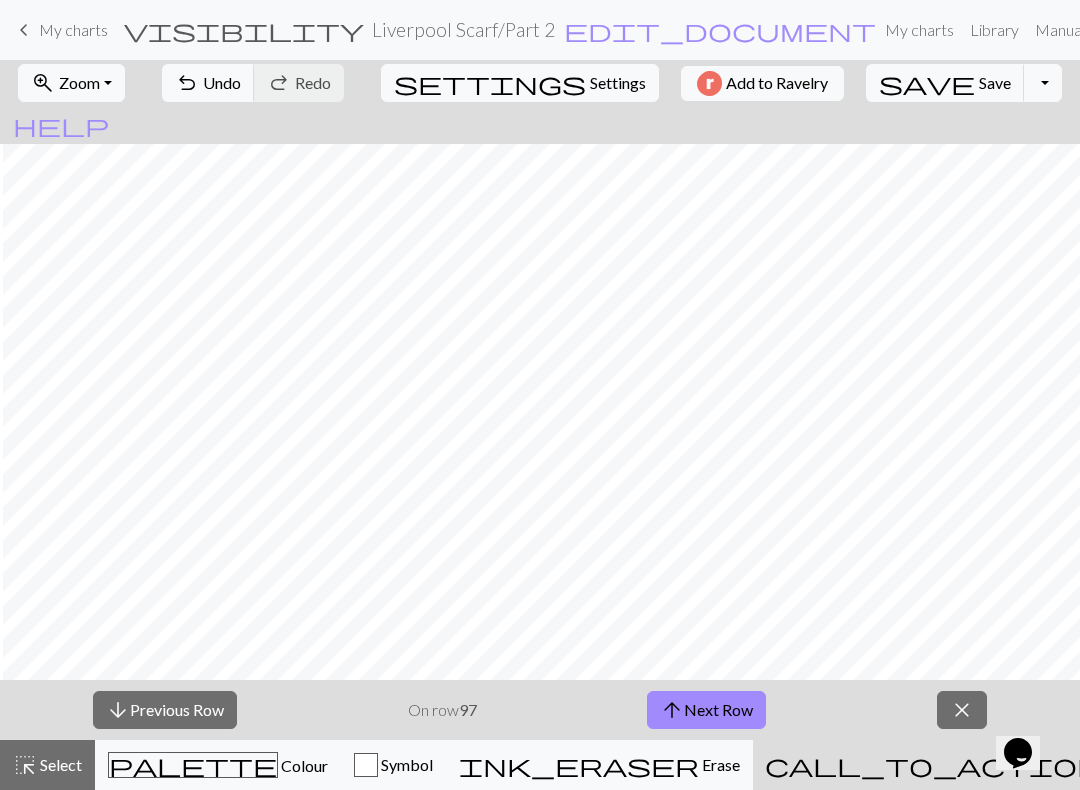 scroll, scrollTop: 0, scrollLeft: 46, axis: horizontal 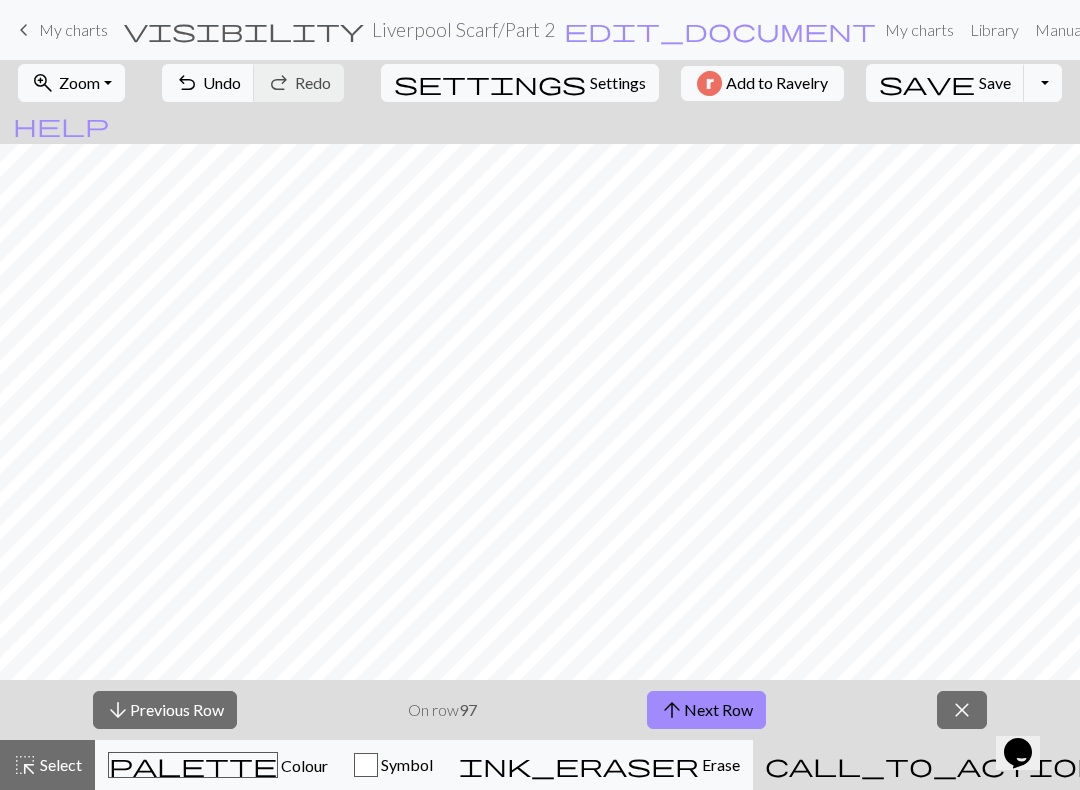 click on "Colour" at bounding box center [303, 765] 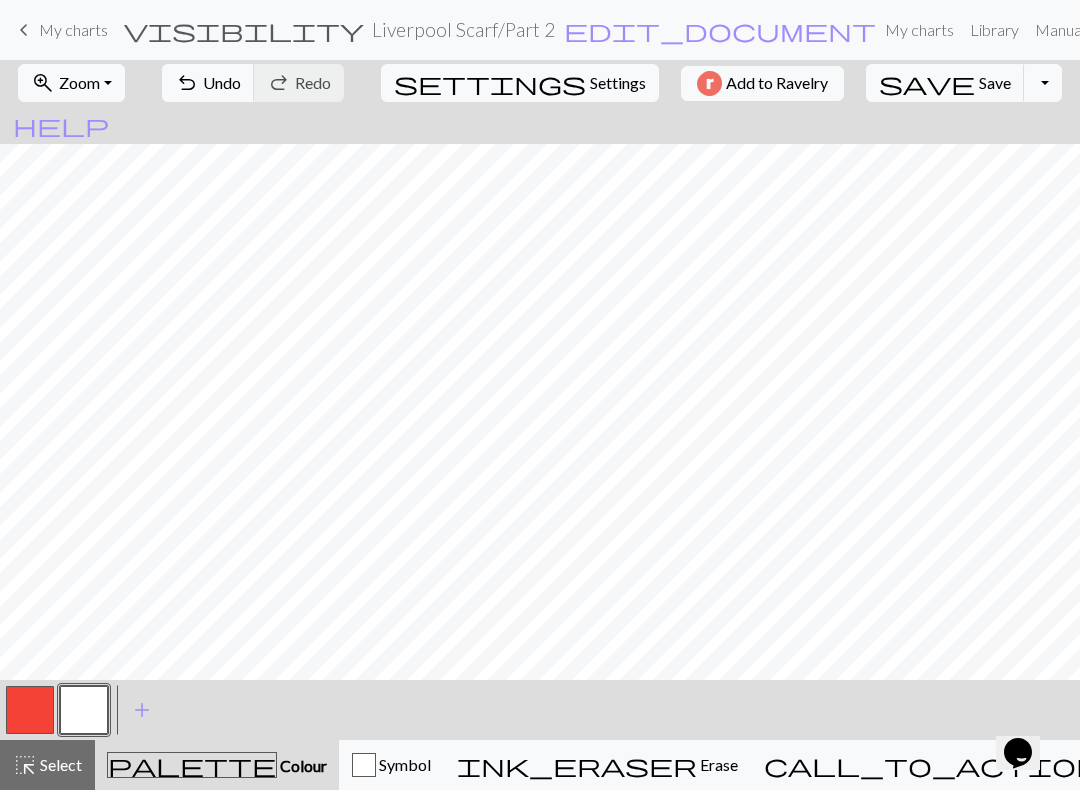 click on "Save" at bounding box center [995, 82] 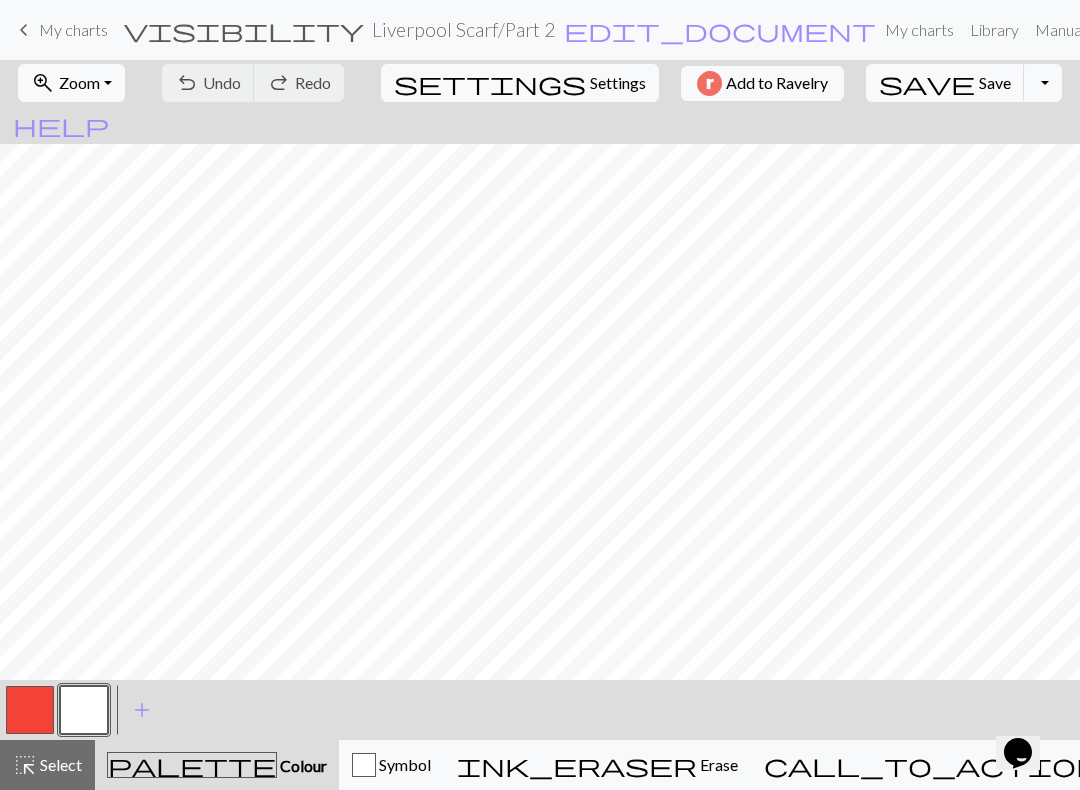 click on "My charts" at bounding box center (73, 29) 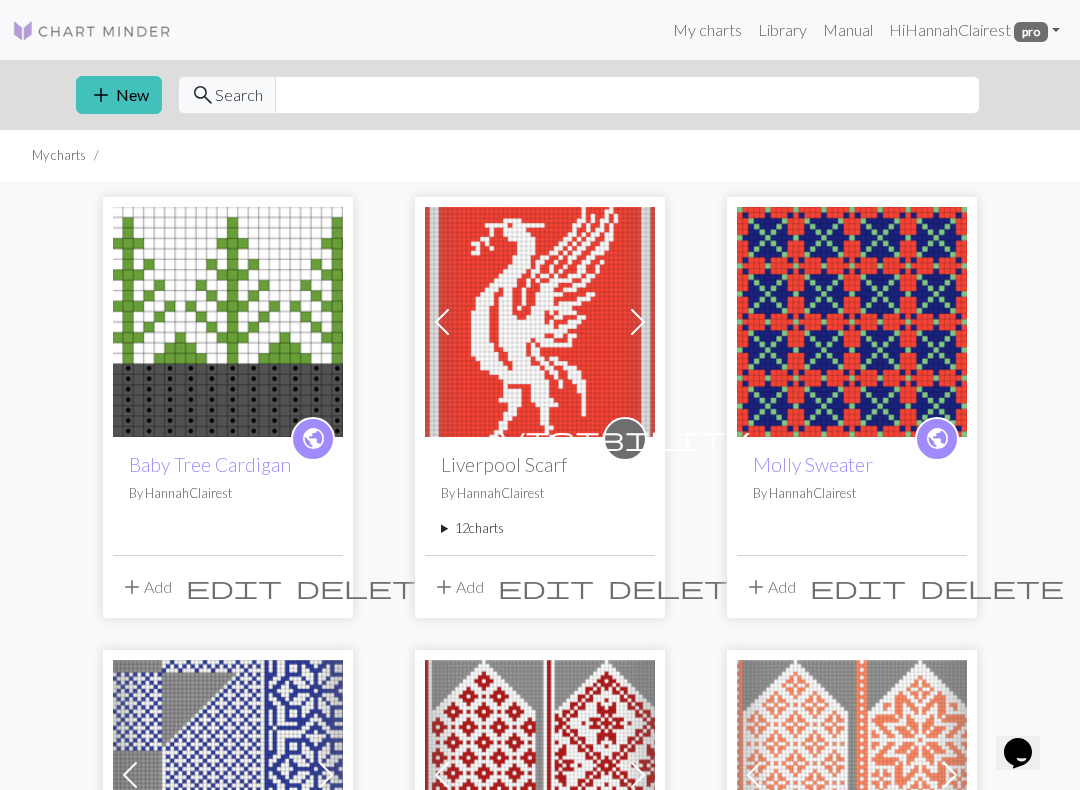 click on "12  charts" at bounding box center (540, 528) 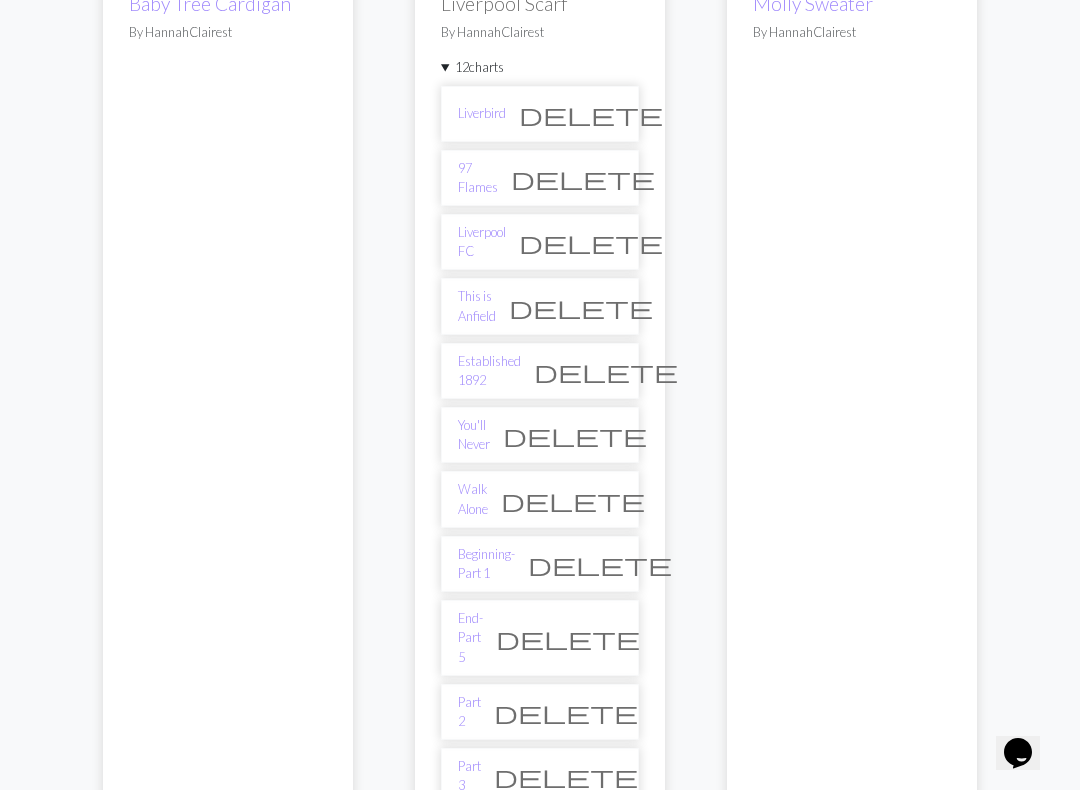 scroll, scrollTop: 462, scrollLeft: 0, axis: vertical 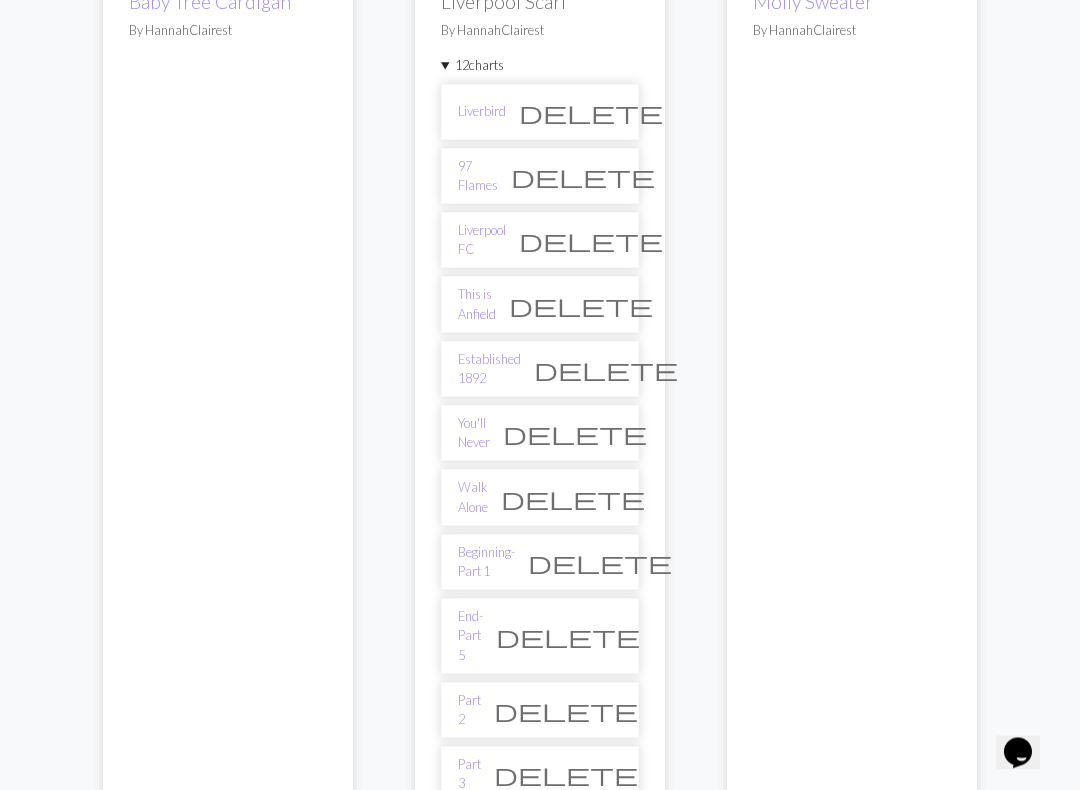 click on "Part 3 delete" at bounding box center [540, 775] 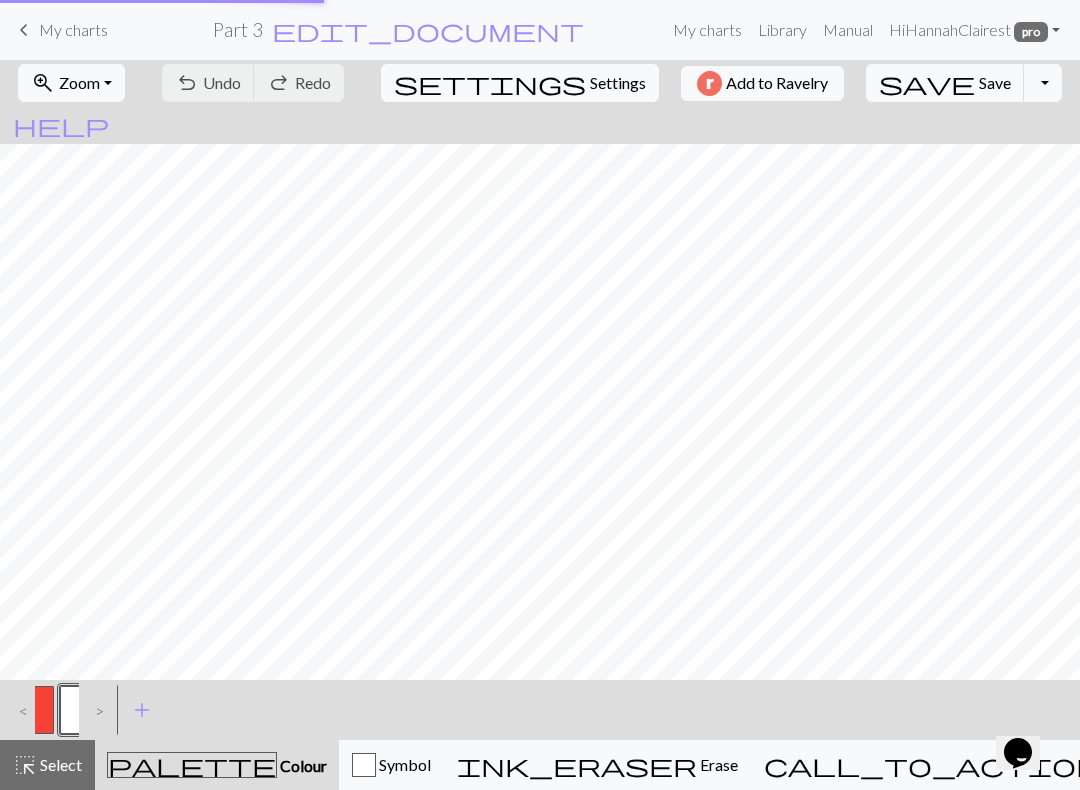 scroll, scrollTop: 0, scrollLeft: 0, axis: both 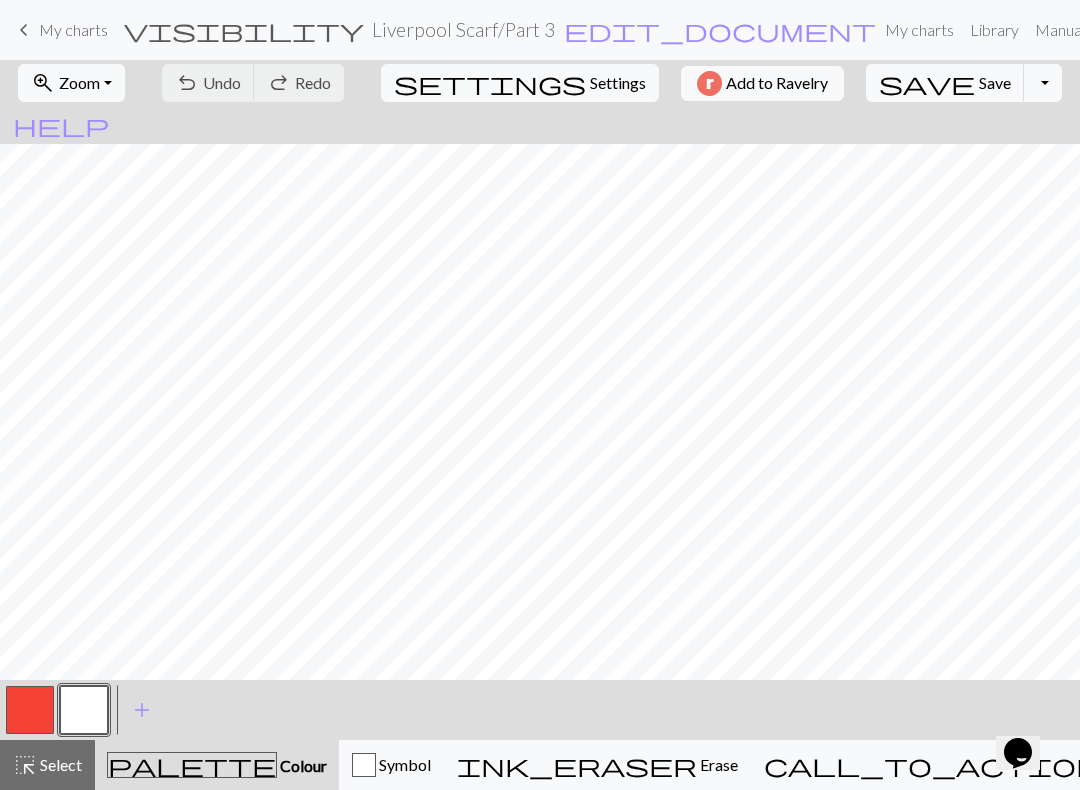 click on "My charts" at bounding box center [73, 29] 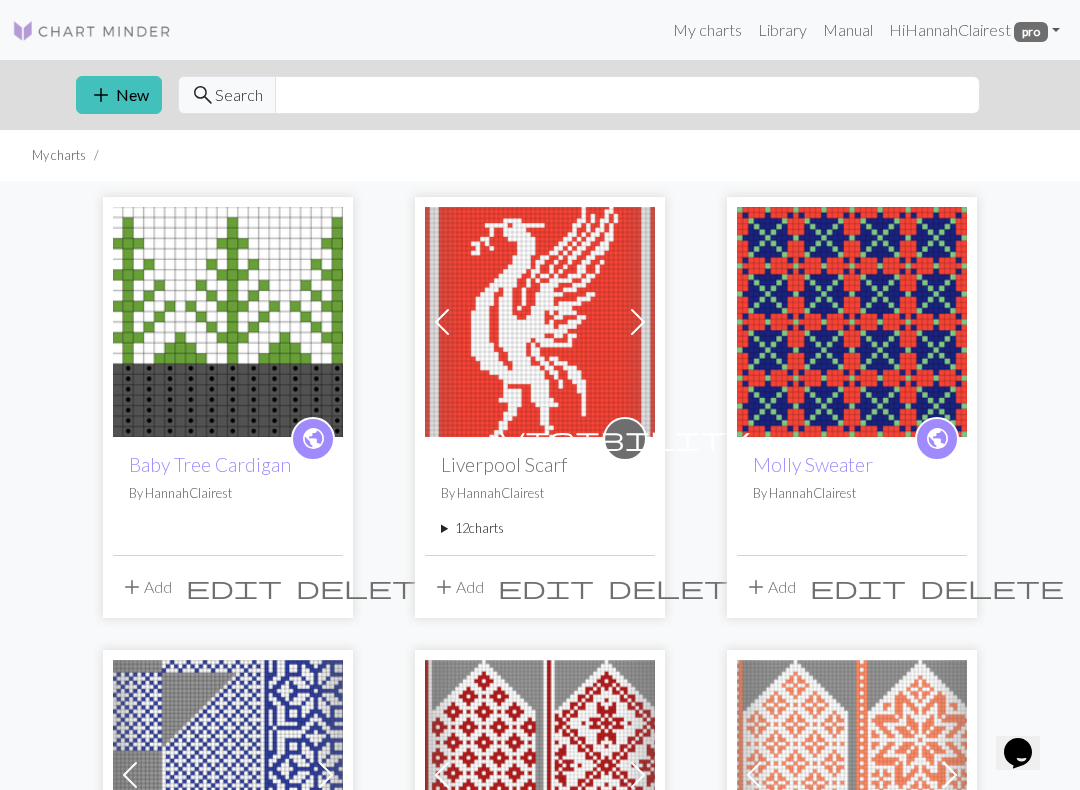 click on "12  charts" at bounding box center (540, 528) 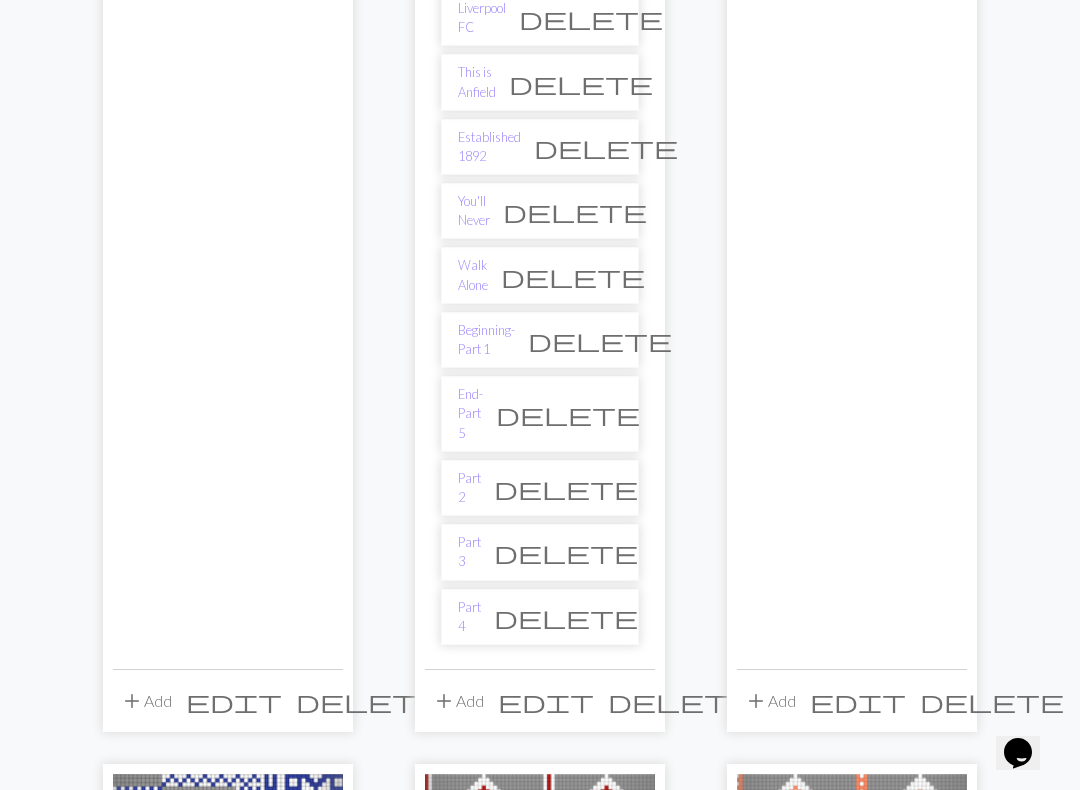 scroll, scrollTop: 679, scrollLeft: 0, axis: vertical 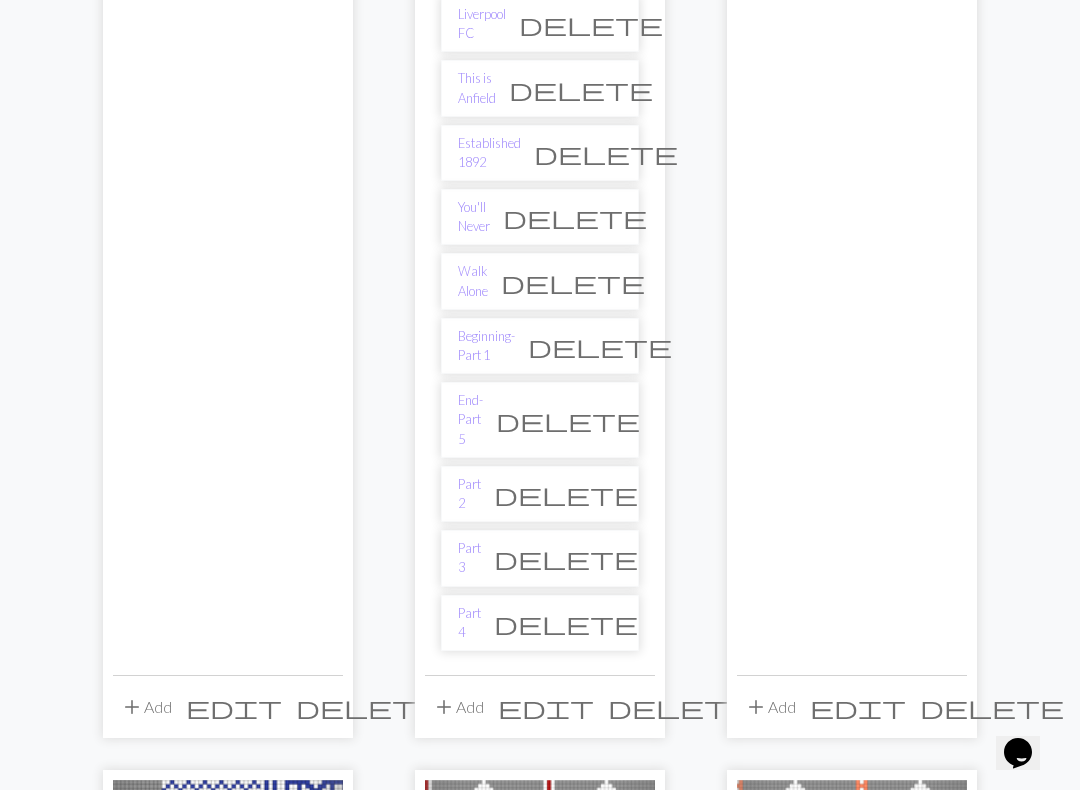 click on "Part 4" at bounding box center (469, 623) 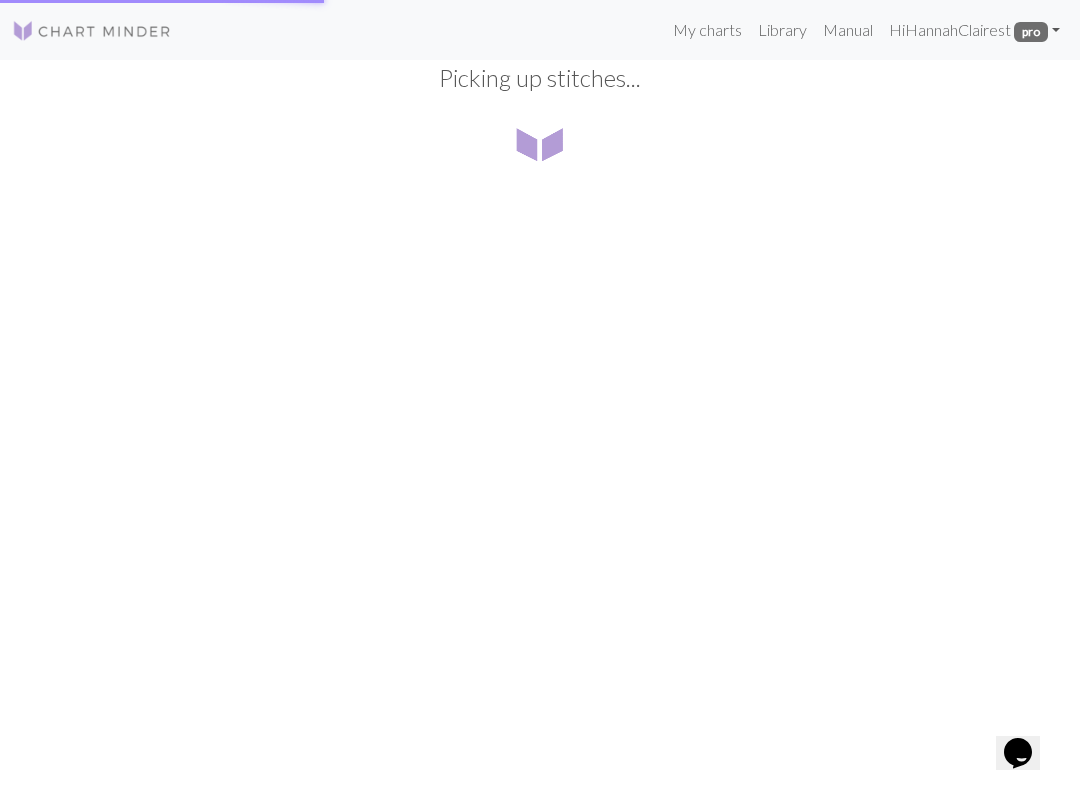 scroll, scrollTop: 0, scrollLeft: 0, axis: both 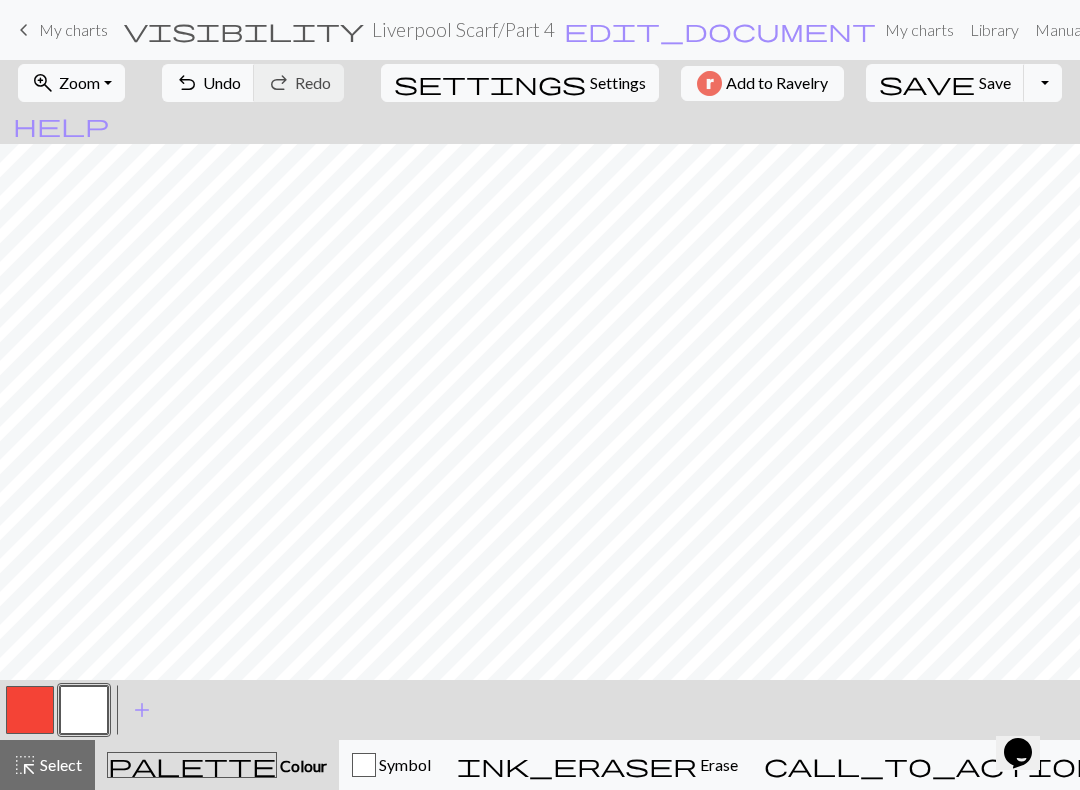 click on "Save" at bounding box center (995, 82) 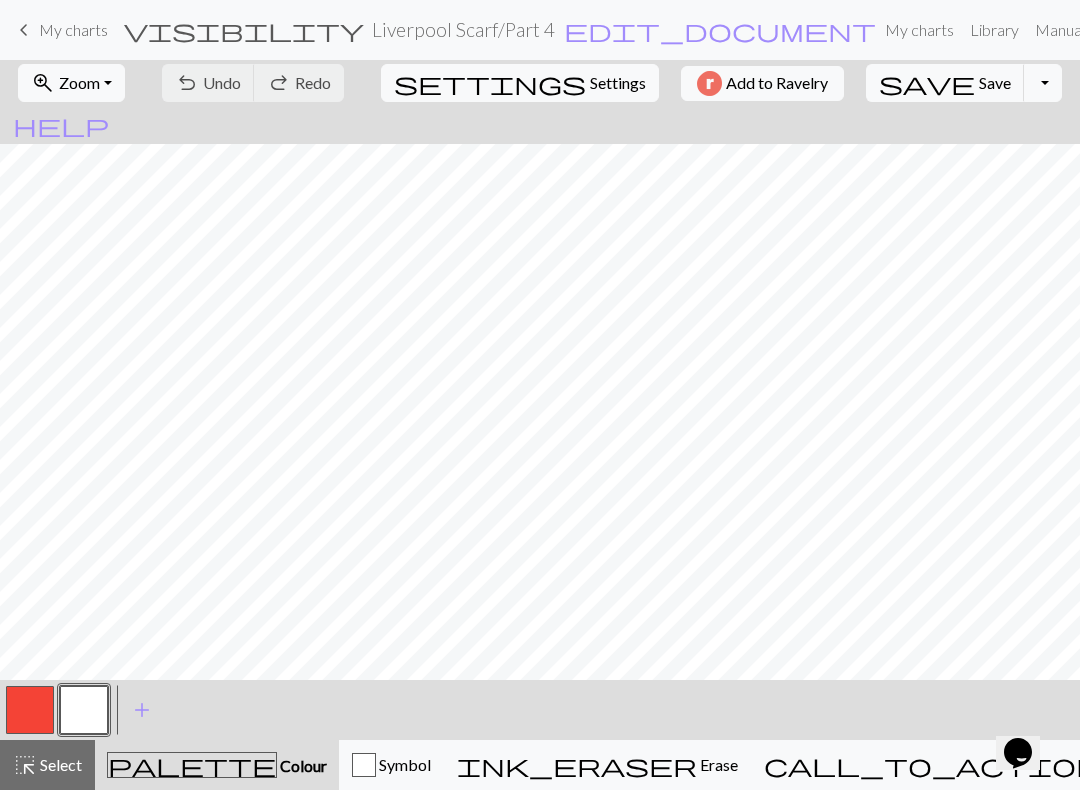 click on "My charts" at bounding box center (73, 29) 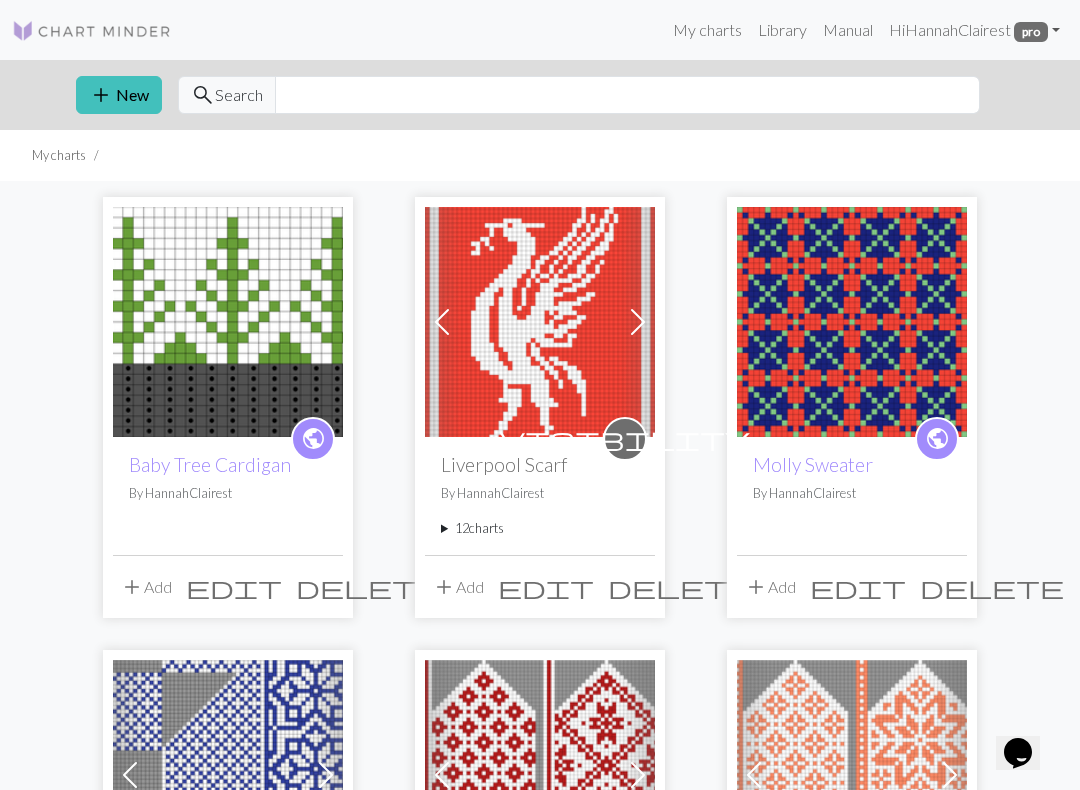 click on "12  charts" at bounding box center (540, 528) 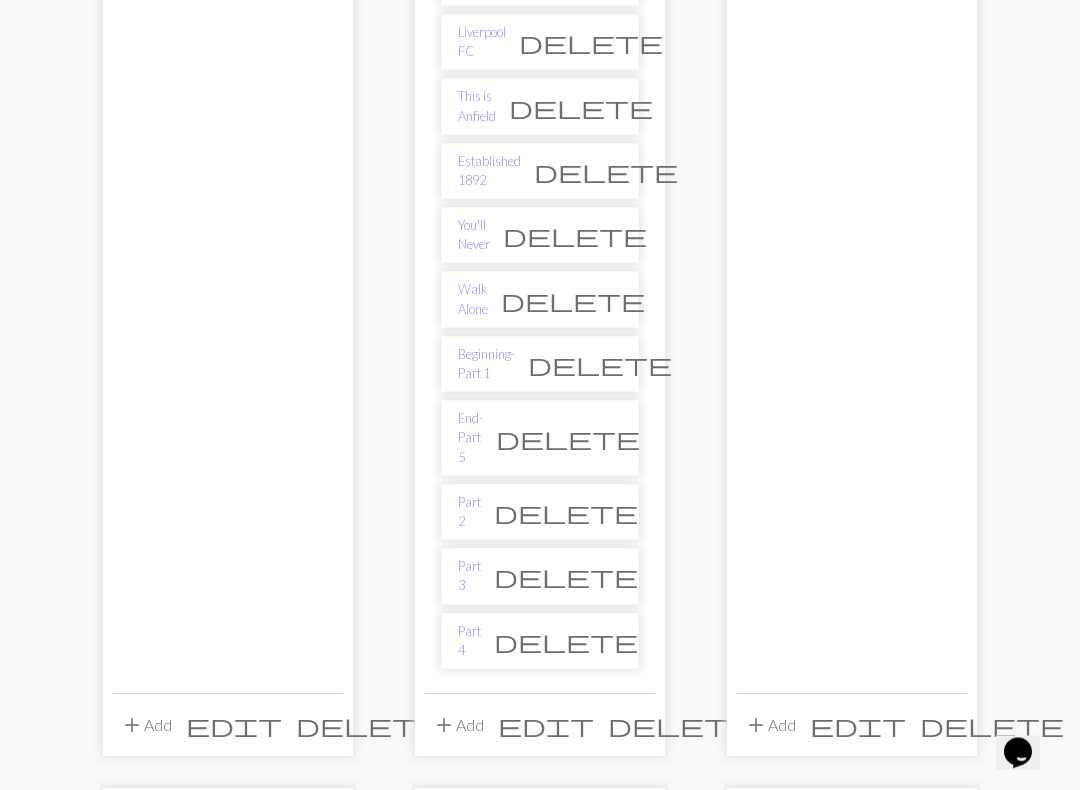 click on "Part 2" at bounding box center (469, 513) 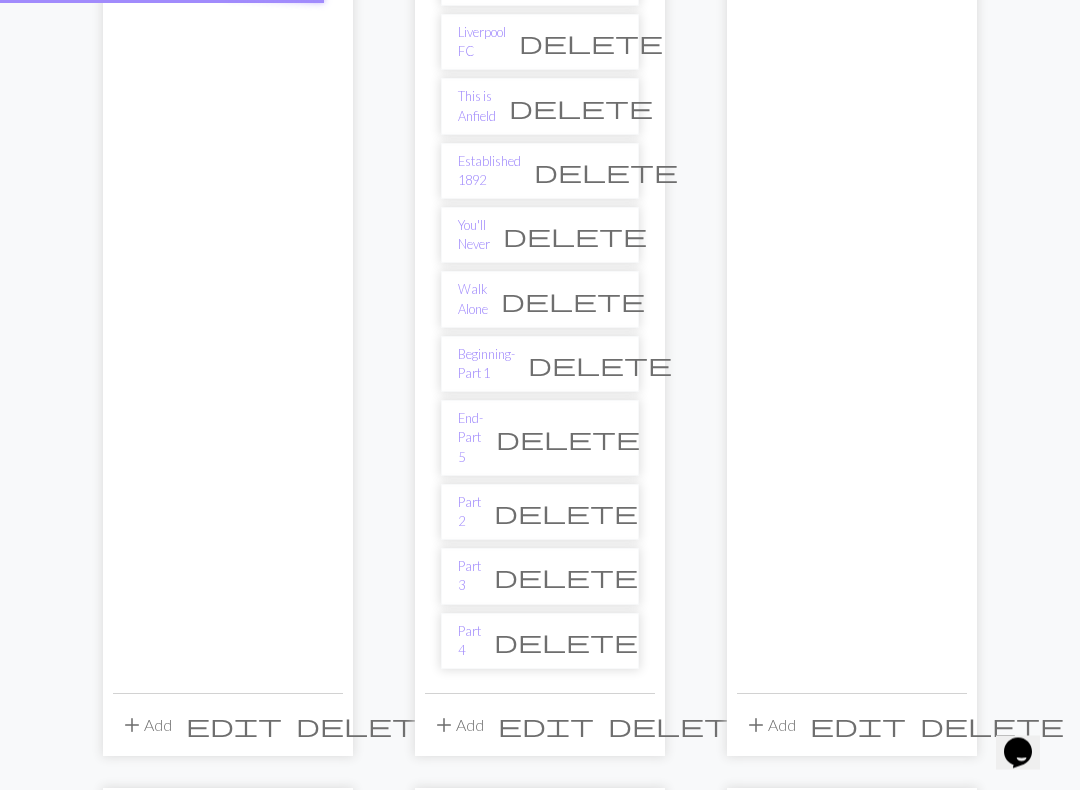 scroll, scrollTop: 661, scrollLeft: 0, axis: vertical 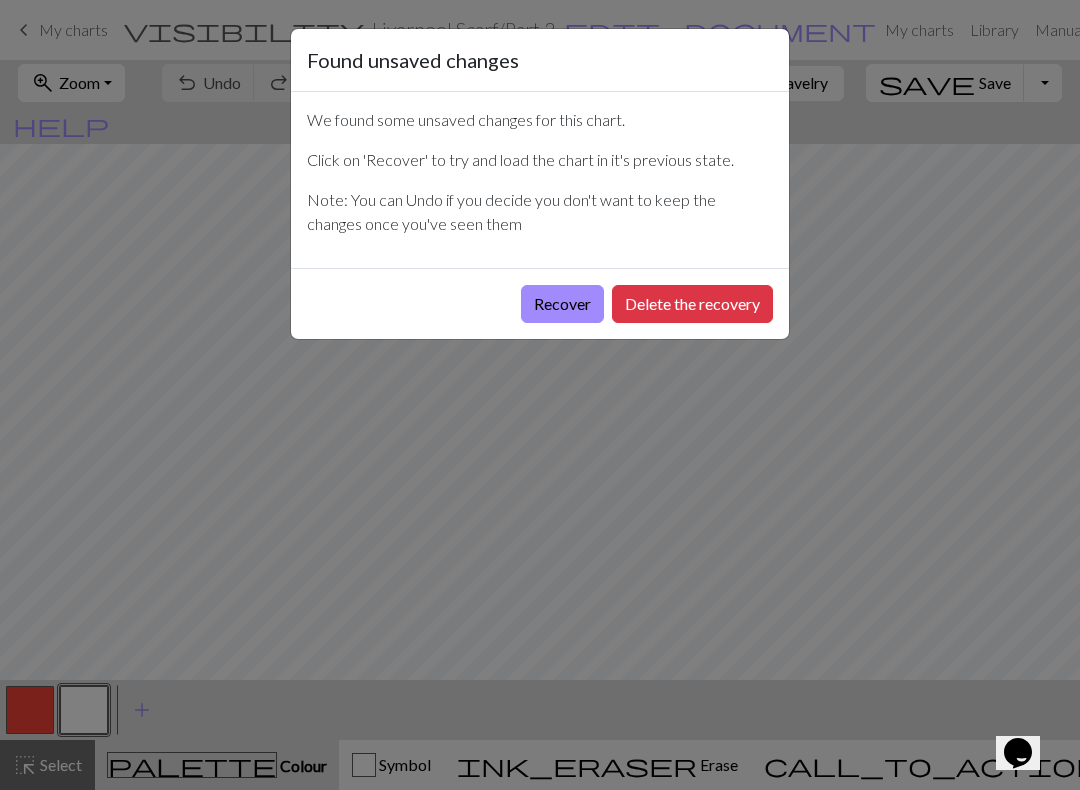 click on "Delete the recovery" at bounding box center (692, 304) 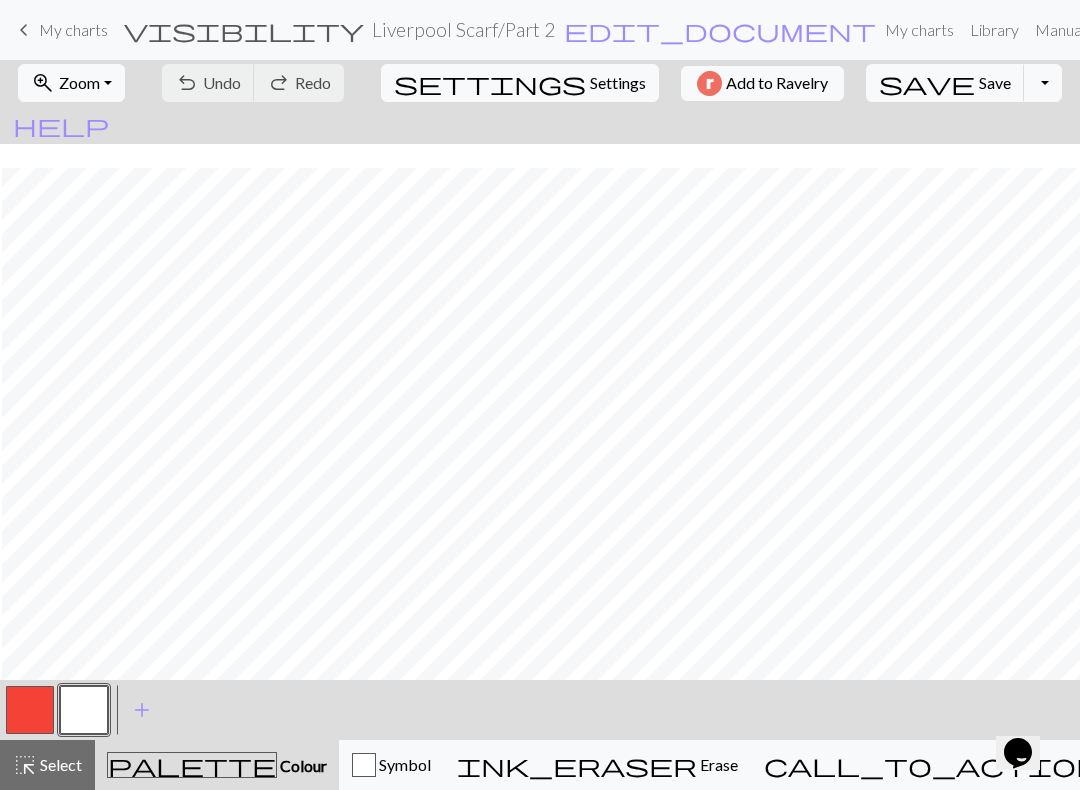 scroll, scrollTop: 54, scrollLeft: 2, axis: both 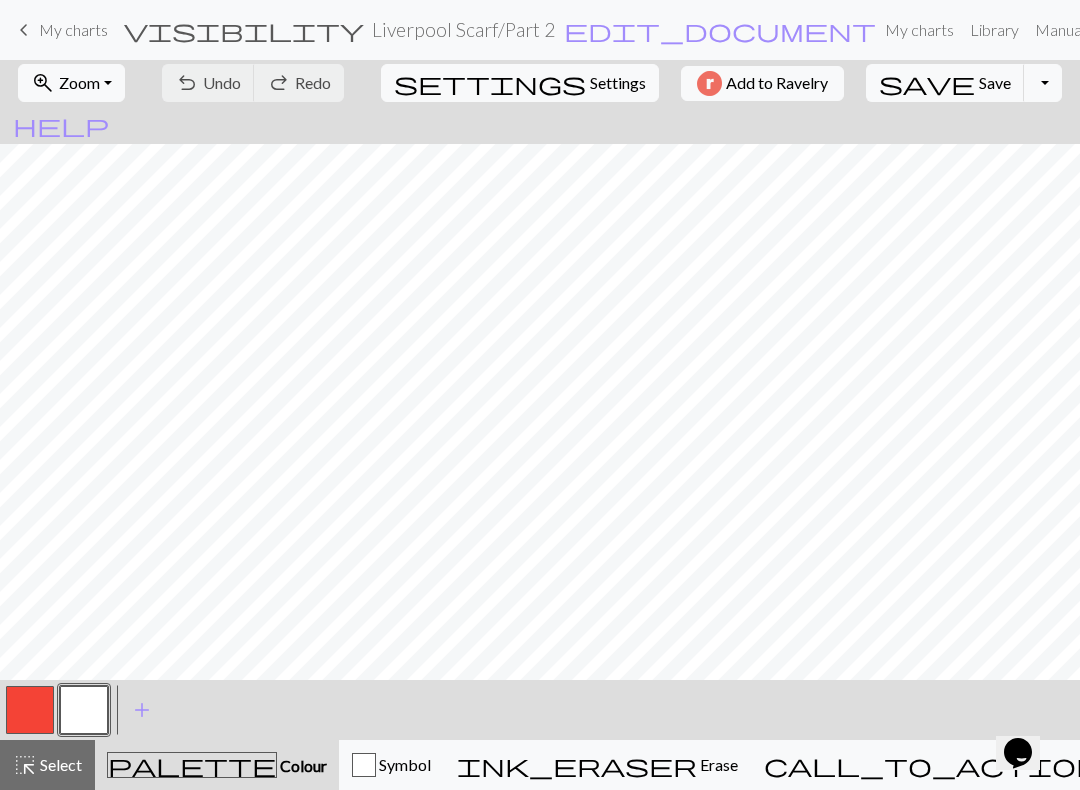 click on "Symbol" at bounding box center [391, 765] 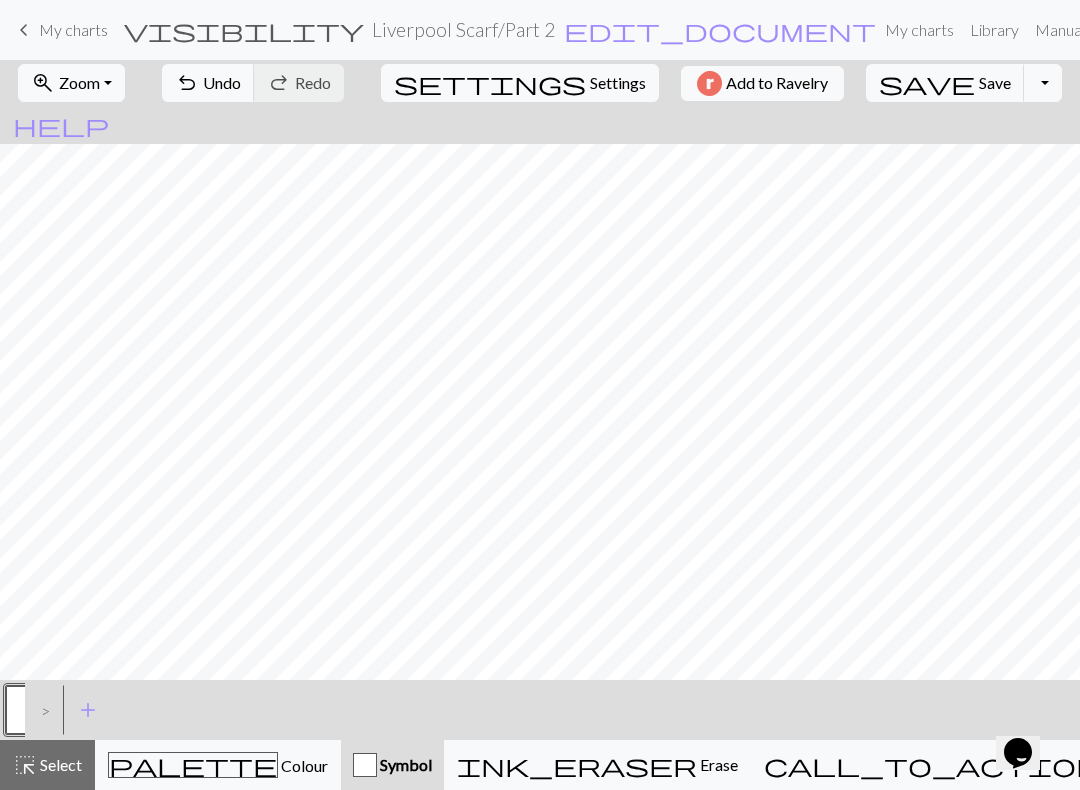click on "palette   Colour   Colour" at bounding box center [218, 765] 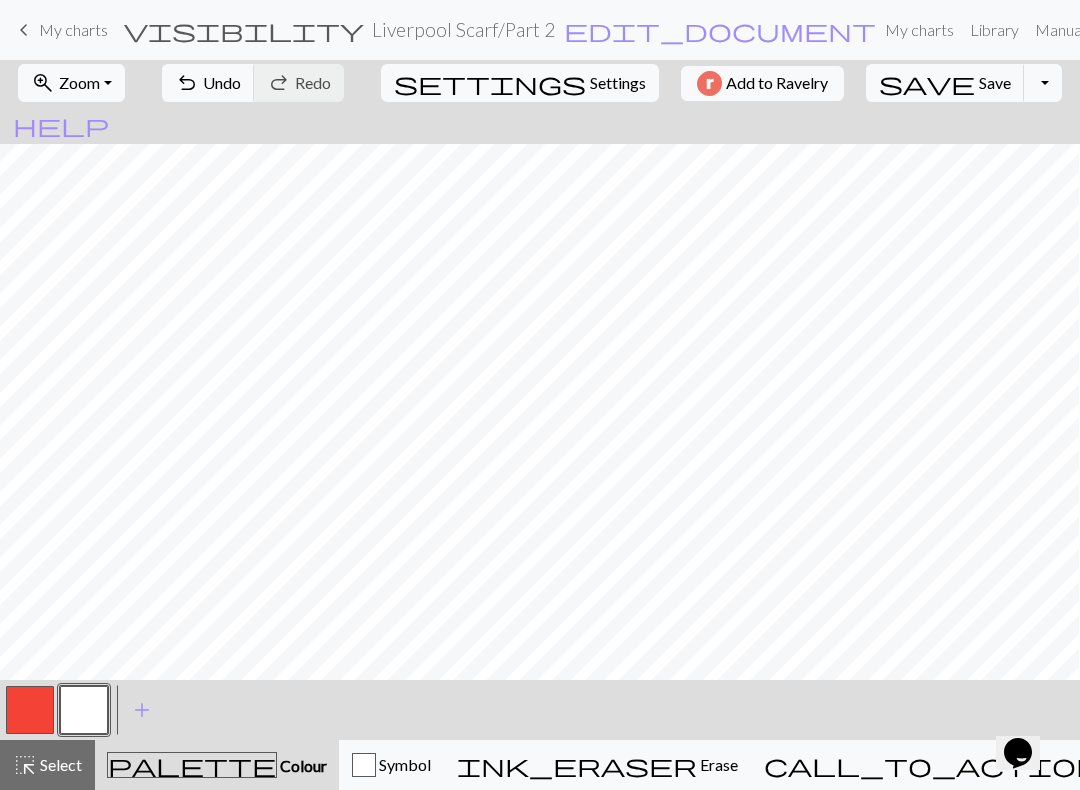 scroll, scrollTop: 0, scrollLeft: 294, axis: horizontal 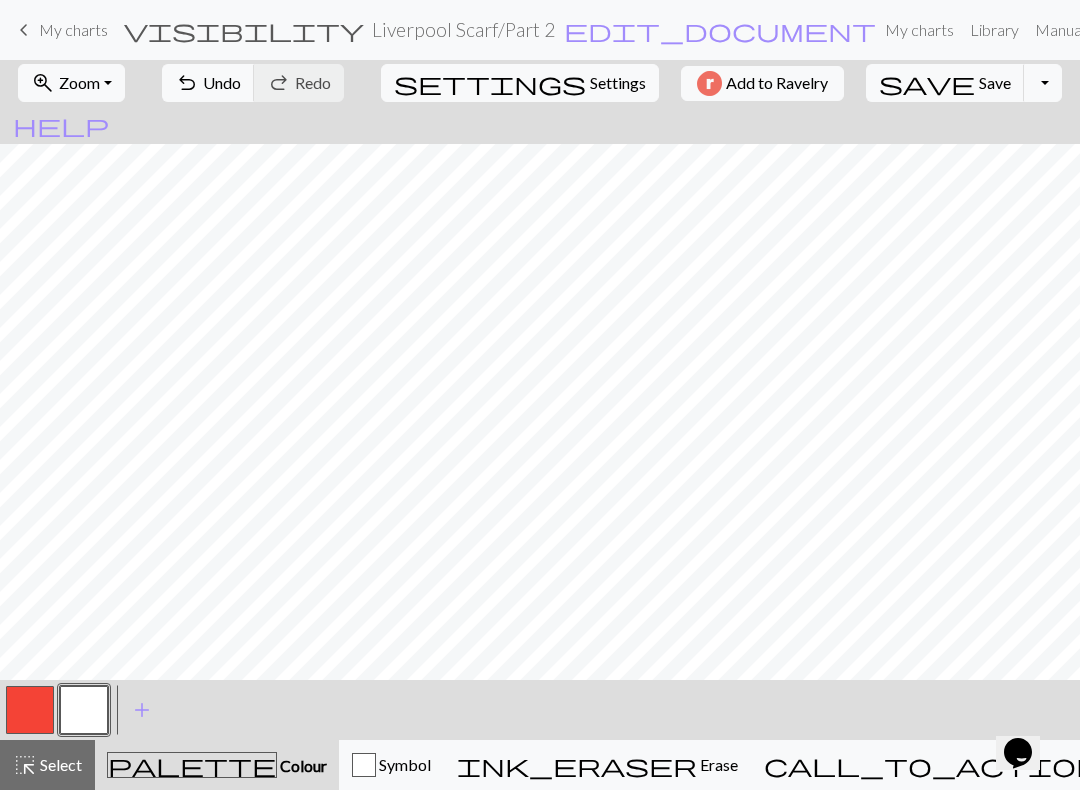 click on "call_to_action" at bounding box center (932, 765) 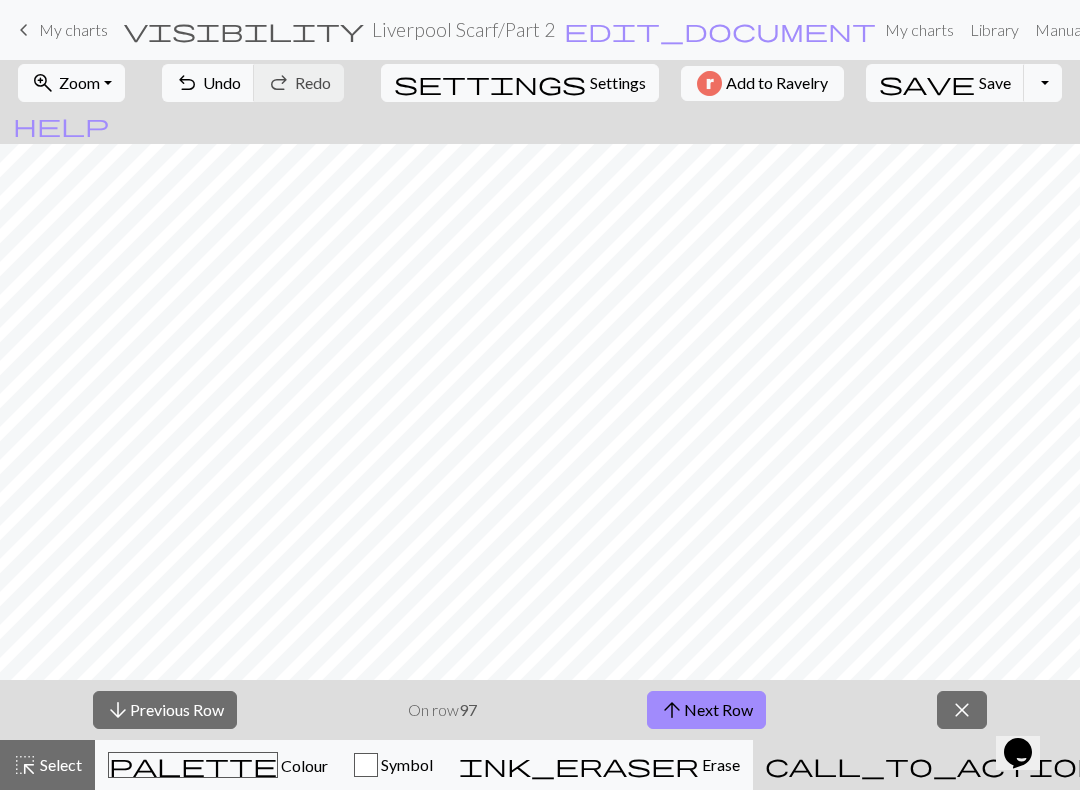 click on "arrow_upward  Next Row" at bounding box center [706, 710] 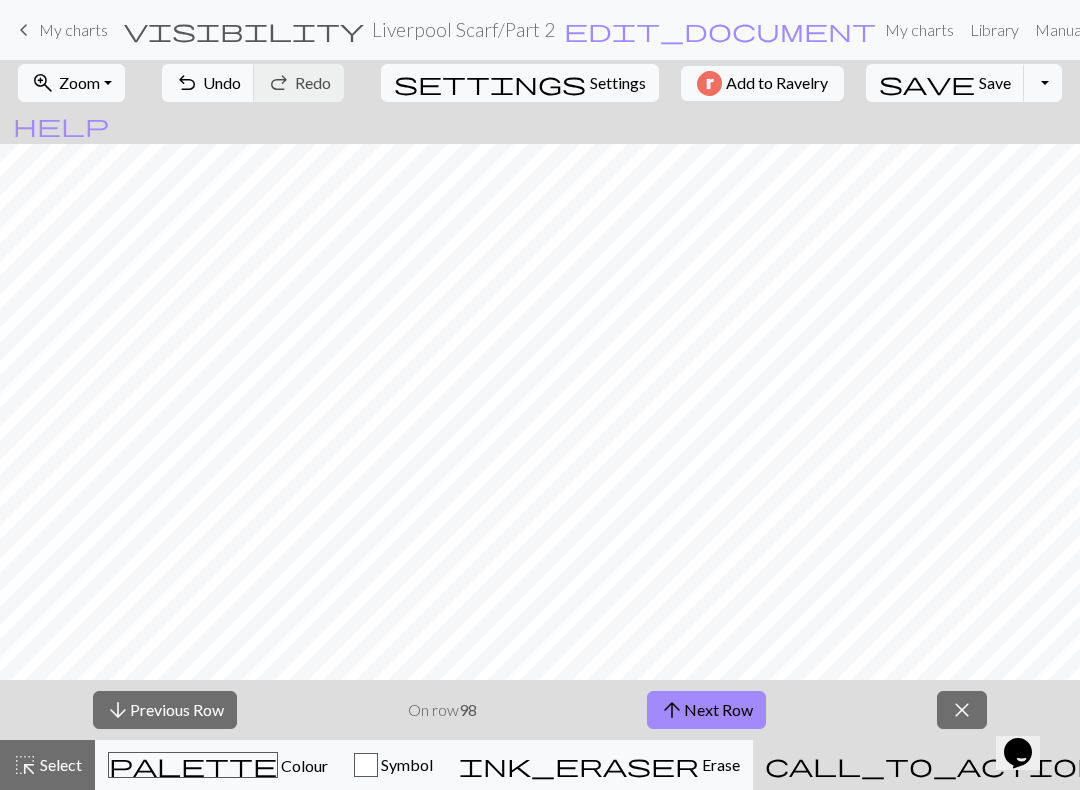click on "arrow_upward  Next Row" at bounding box center (706, 710) 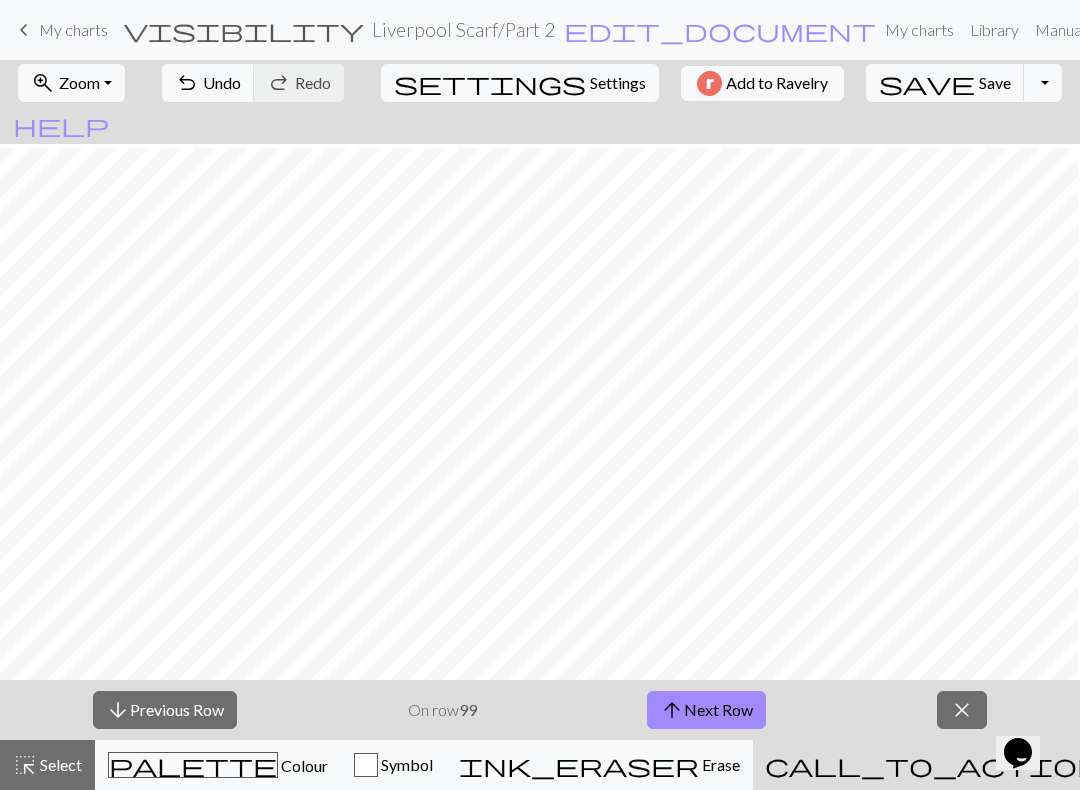 scroll, scrollTop: 10, scrollLeft: 316, axis: both 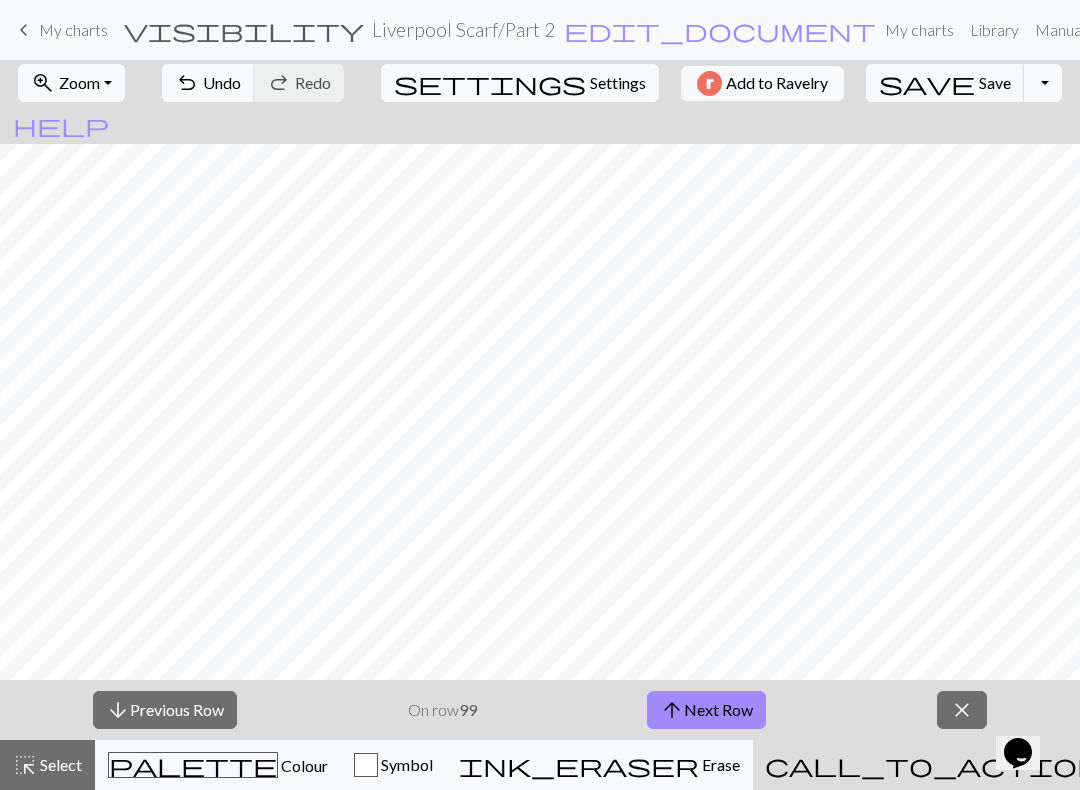 click on "arrow_upward  Next Row" at bounding box center (706, 710) 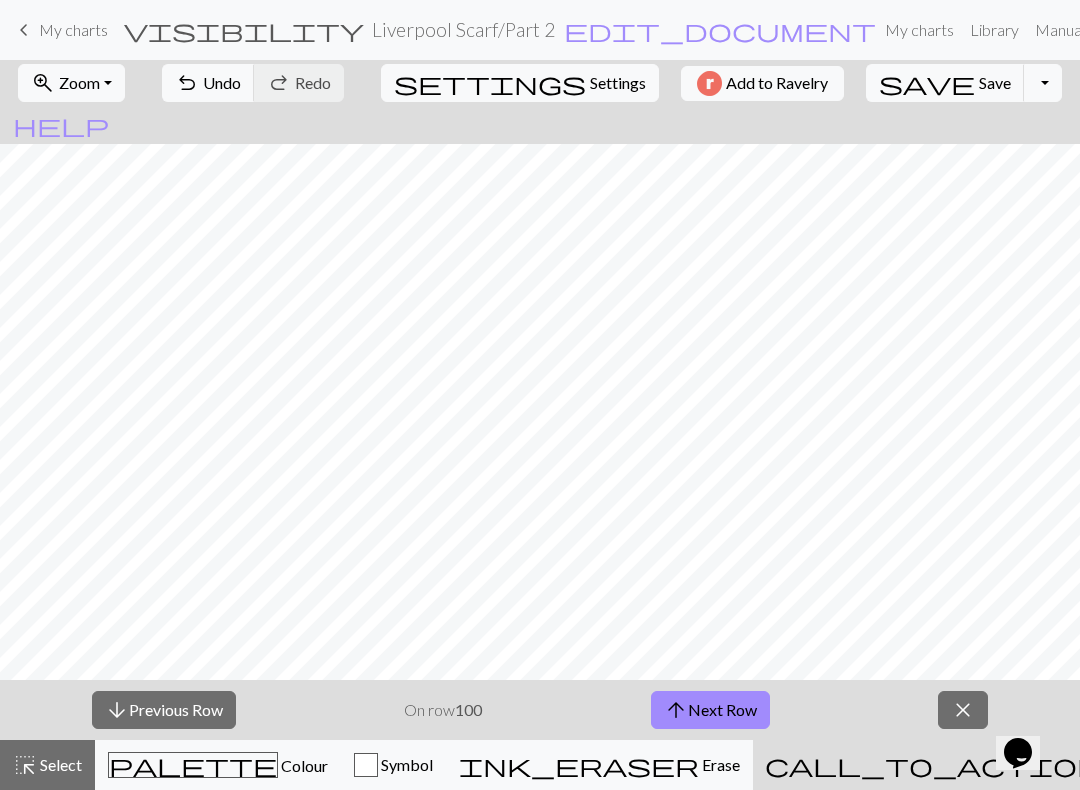 click on "arrow_upward  Next Row" at bounding box center [710, 710] 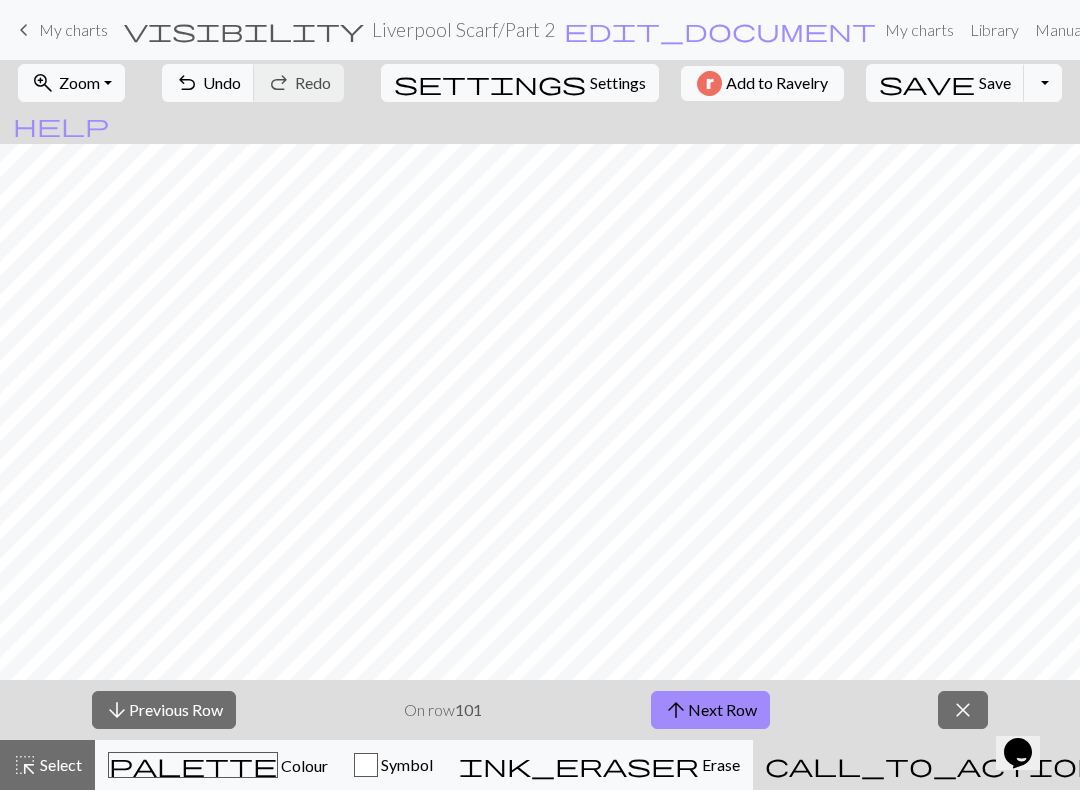 click on "arrow_upward  Next Row" at bounding box center [710, 710] 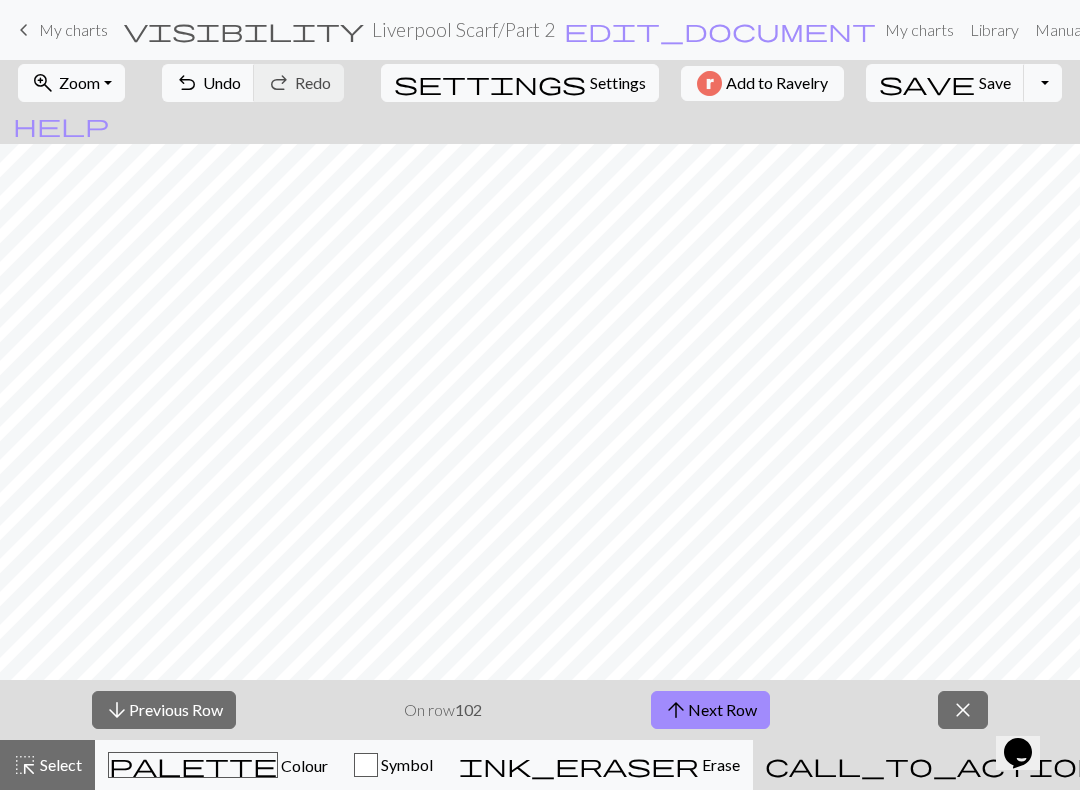 click on "arrow_upward  Next Row" at bounding box center [710, 710] 